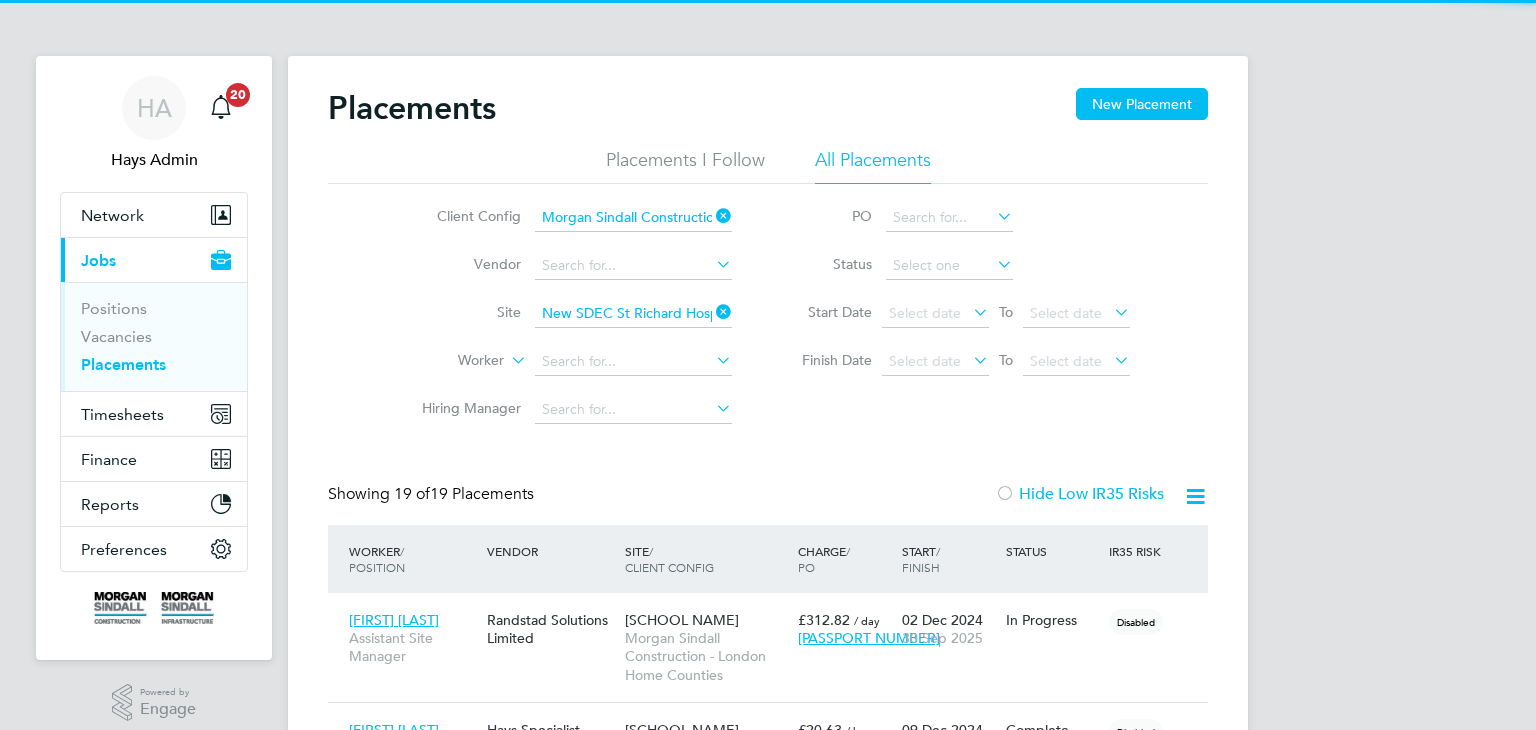 scroll, scrollTop: 0, scrollLeft: 0, axis: both 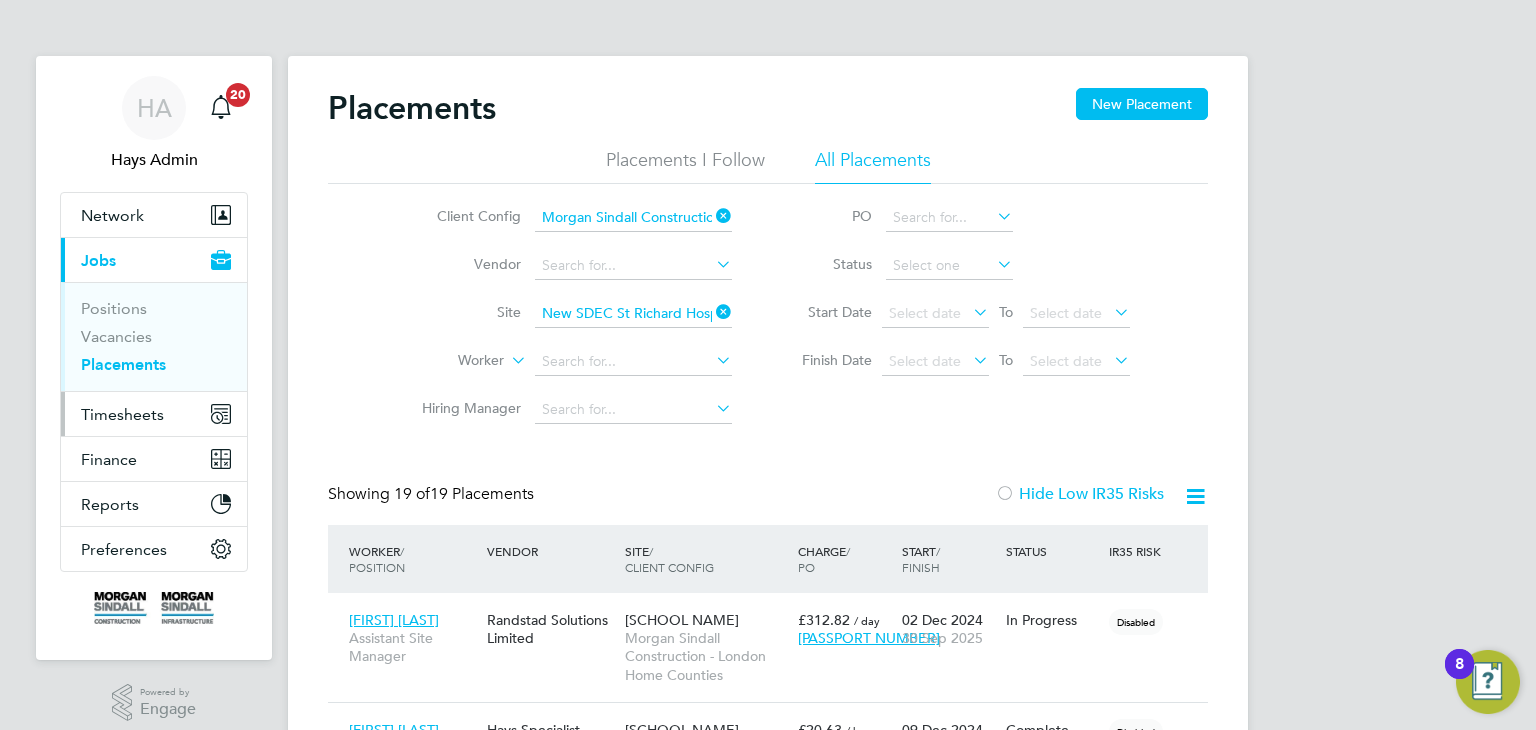 click on "Timesheets" at bounding box center (122, 414) 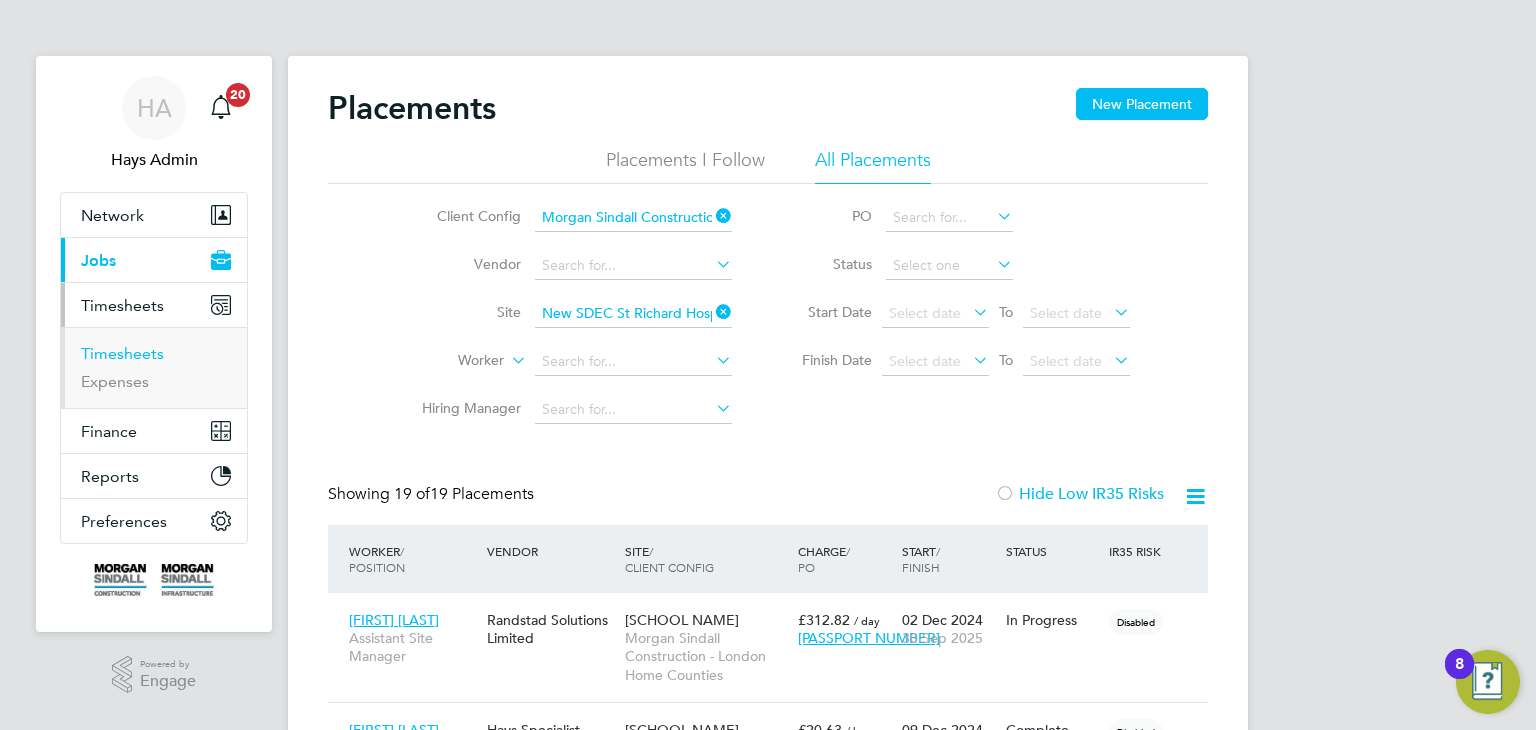 click on "Timesheets" at bounding box center [122, 353] 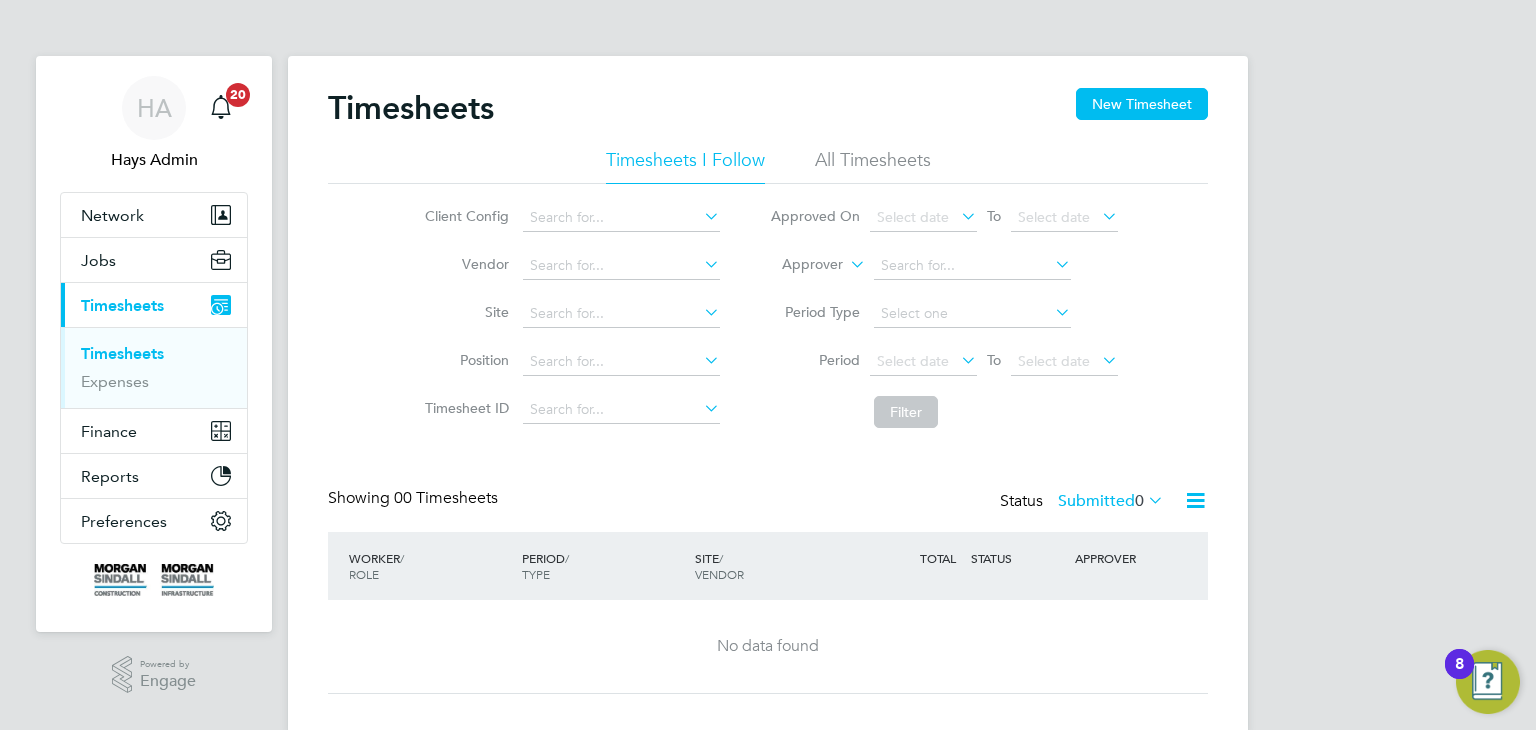 click on "All Timesheets" 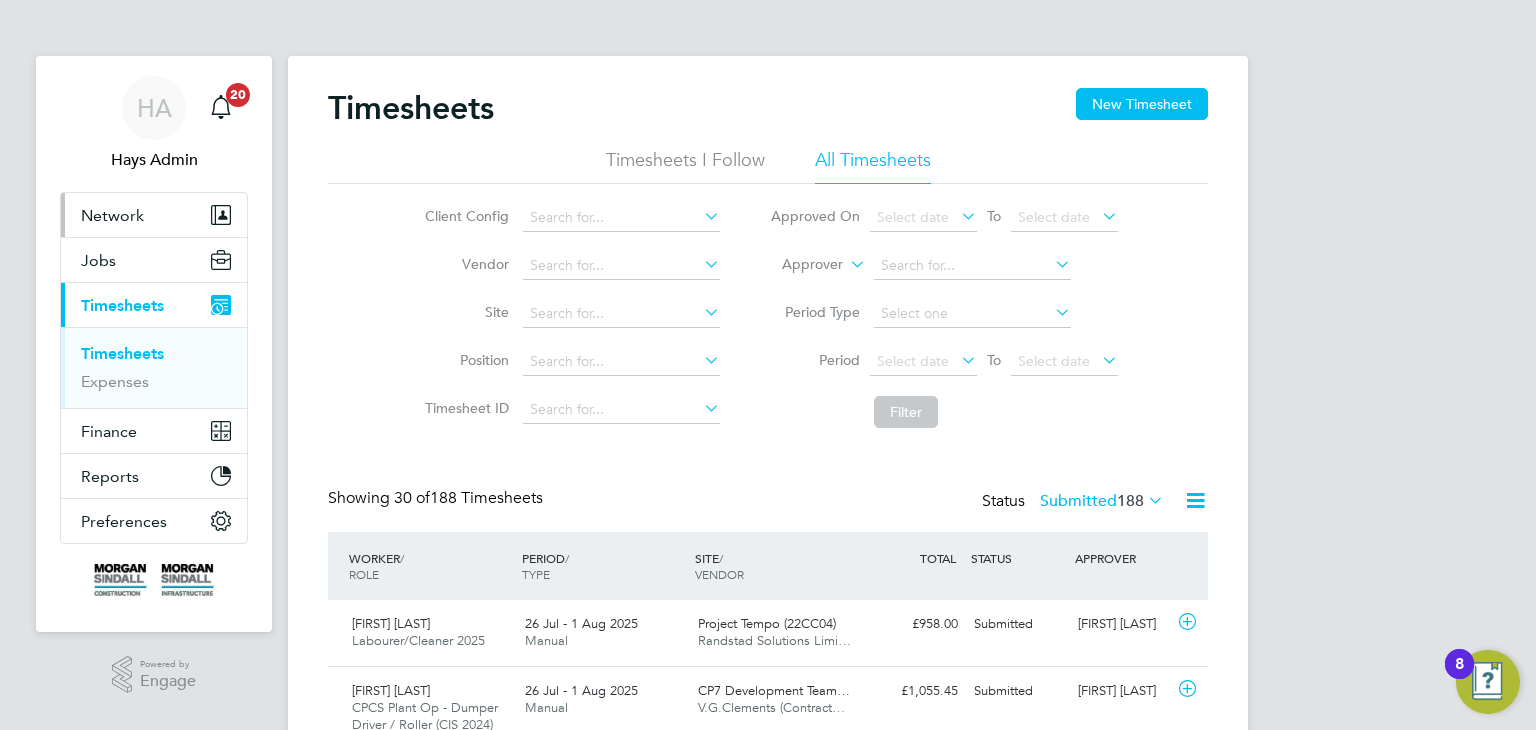 click on "Network" at bounding box center (112, 215) 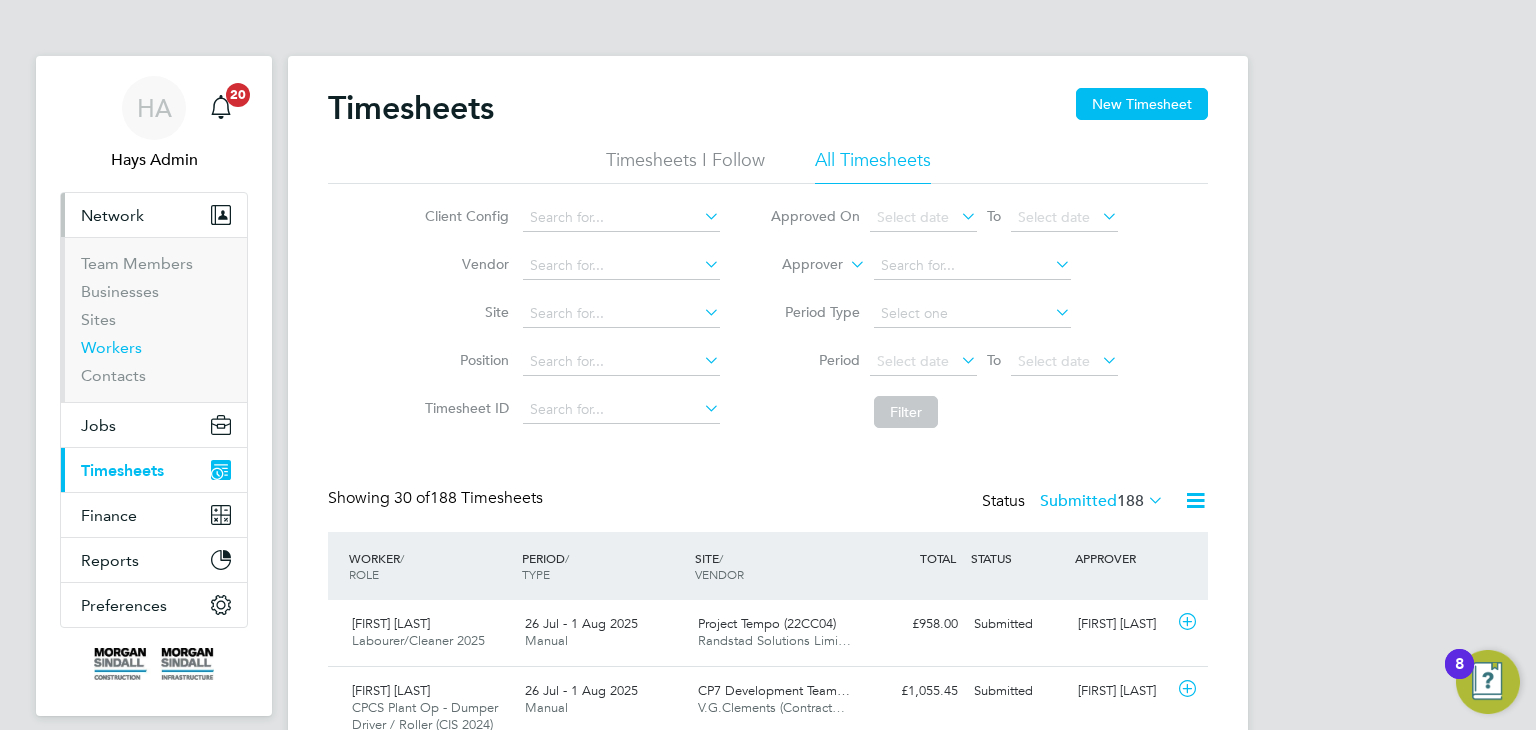 click on "Workers" at bounding box center (111, 347) 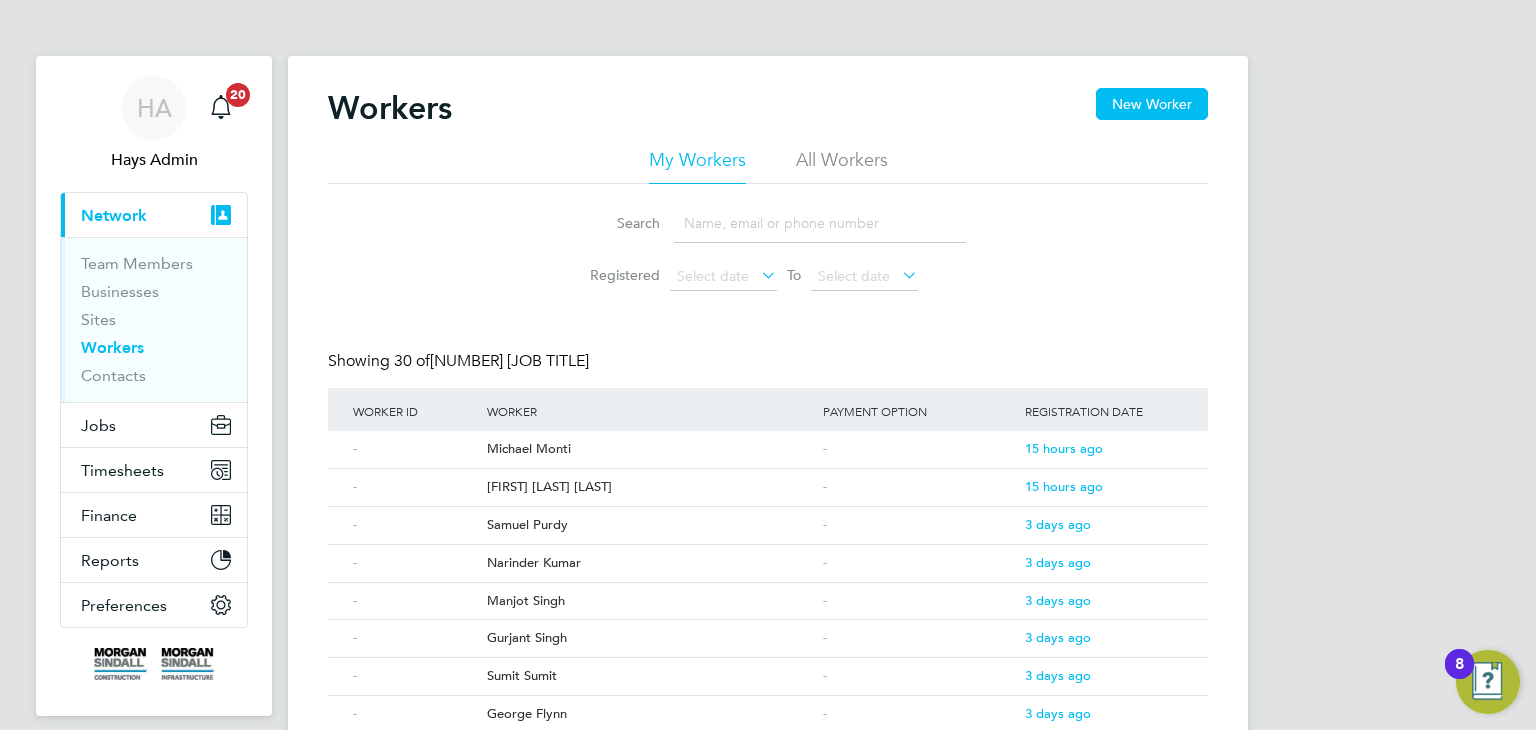click on "All Workers" 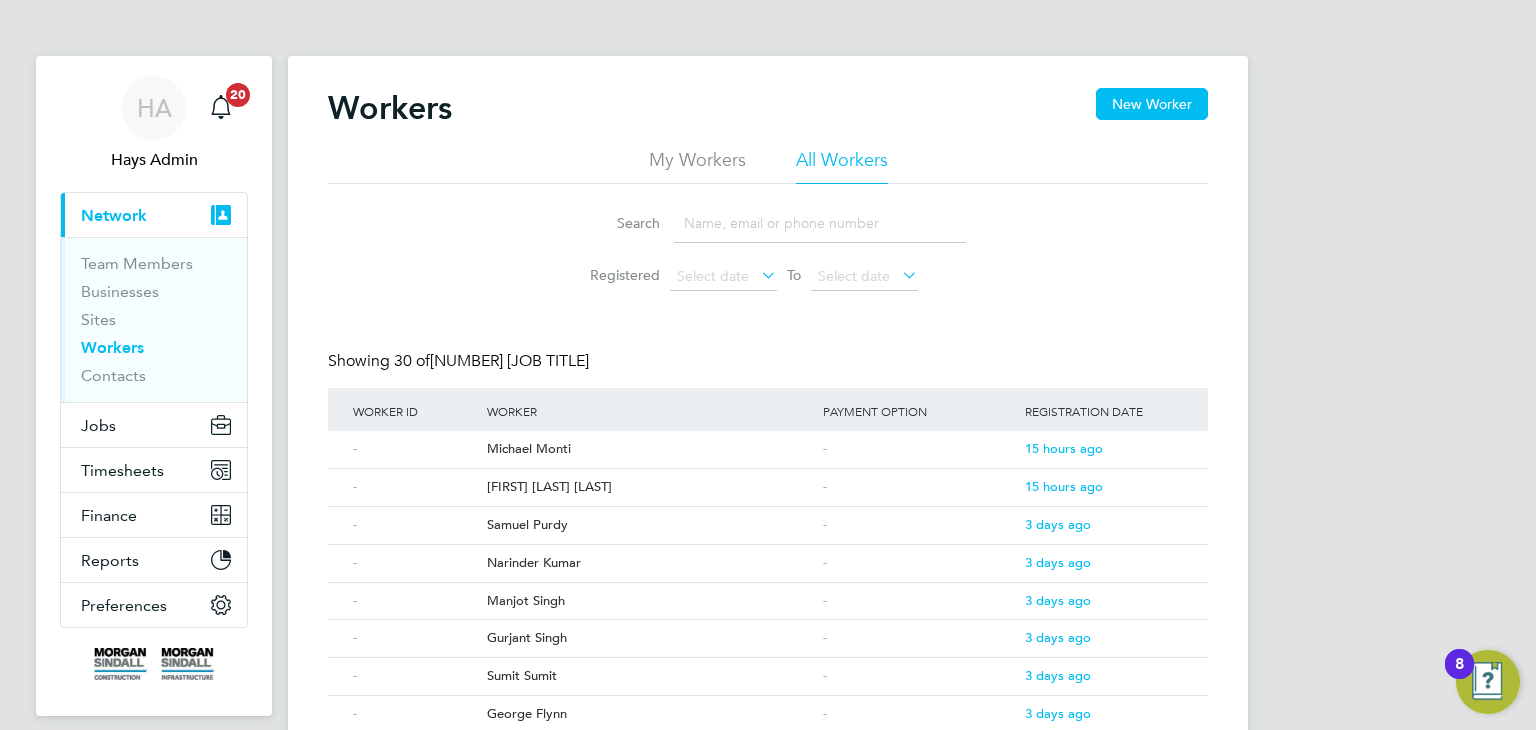click 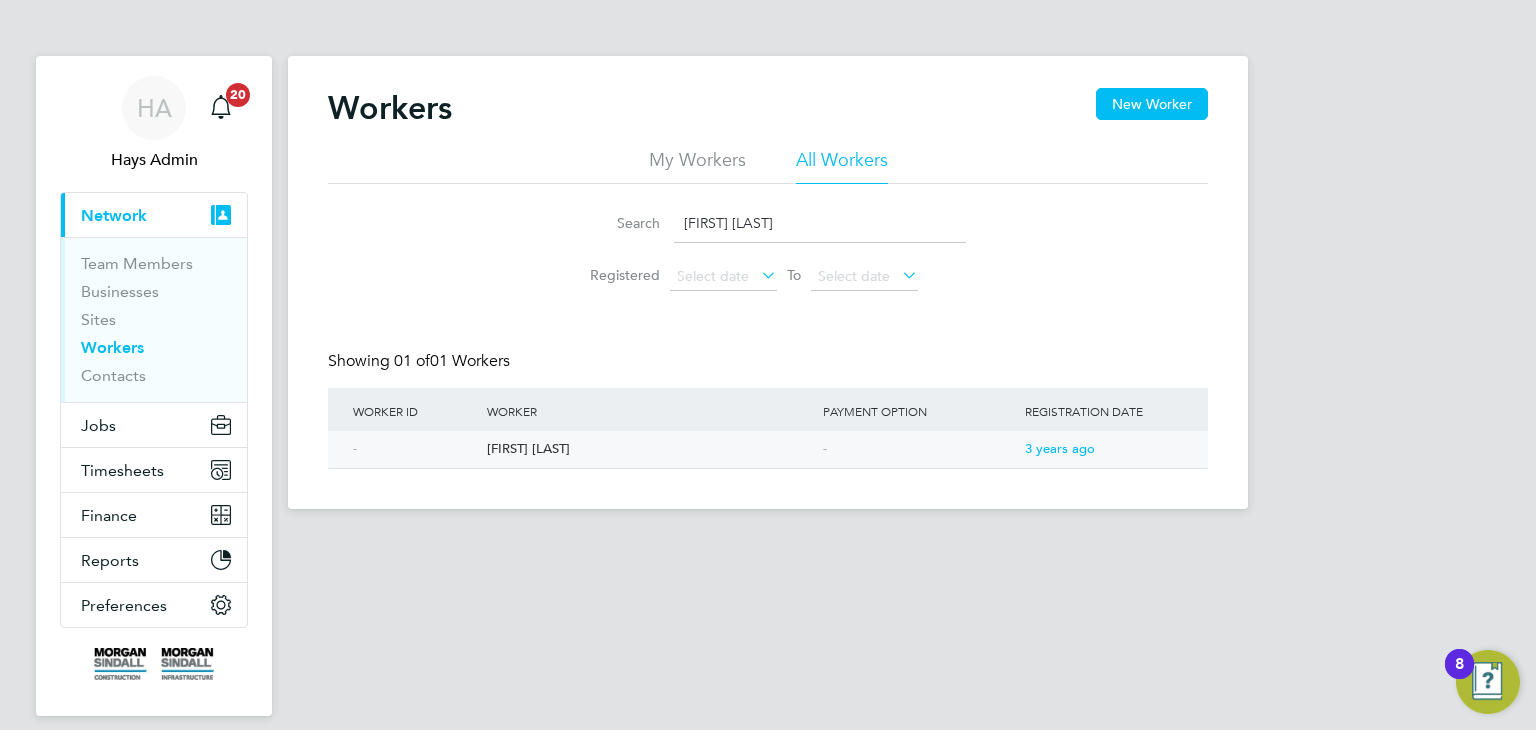 type on "adam law" 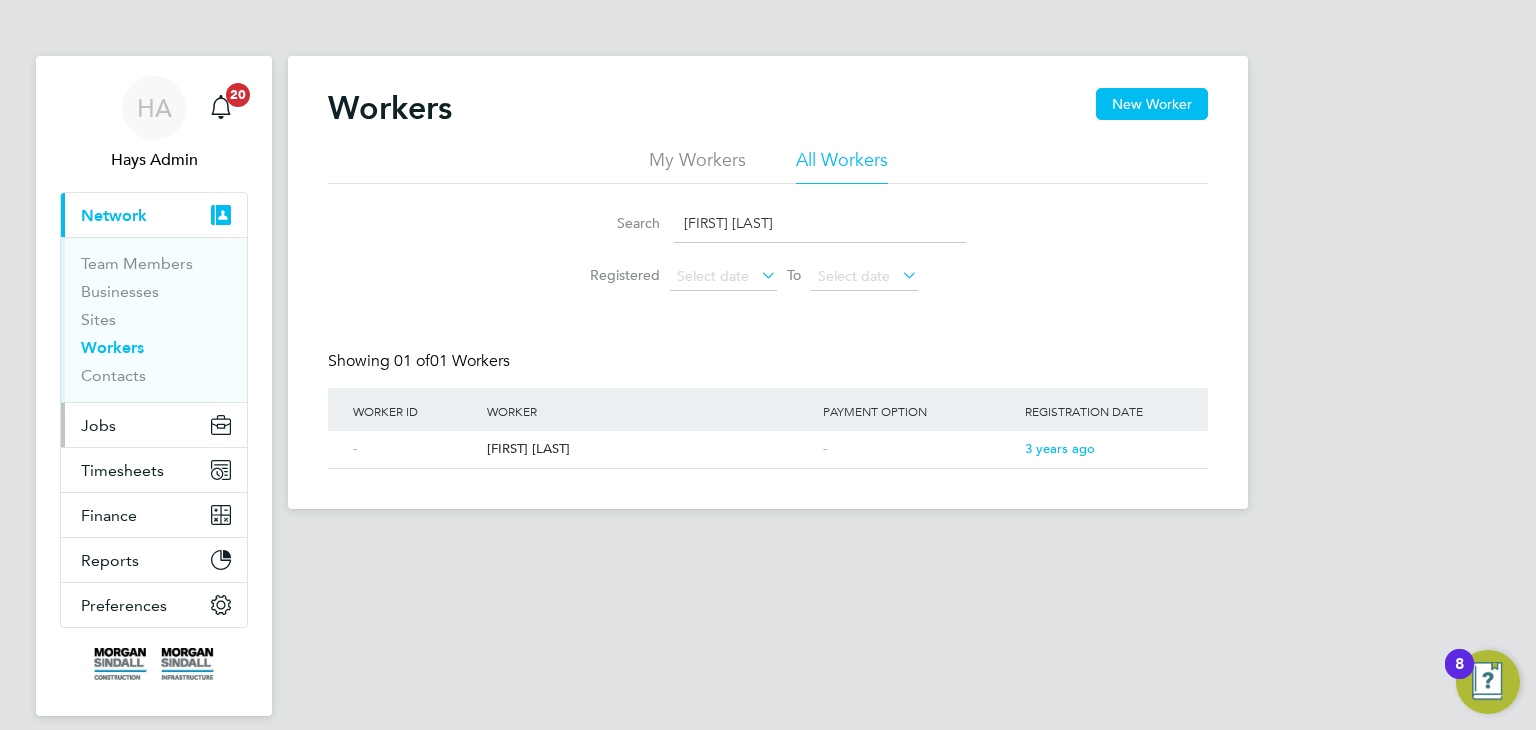 click on "Jobs" at bounding box center (98, 425) 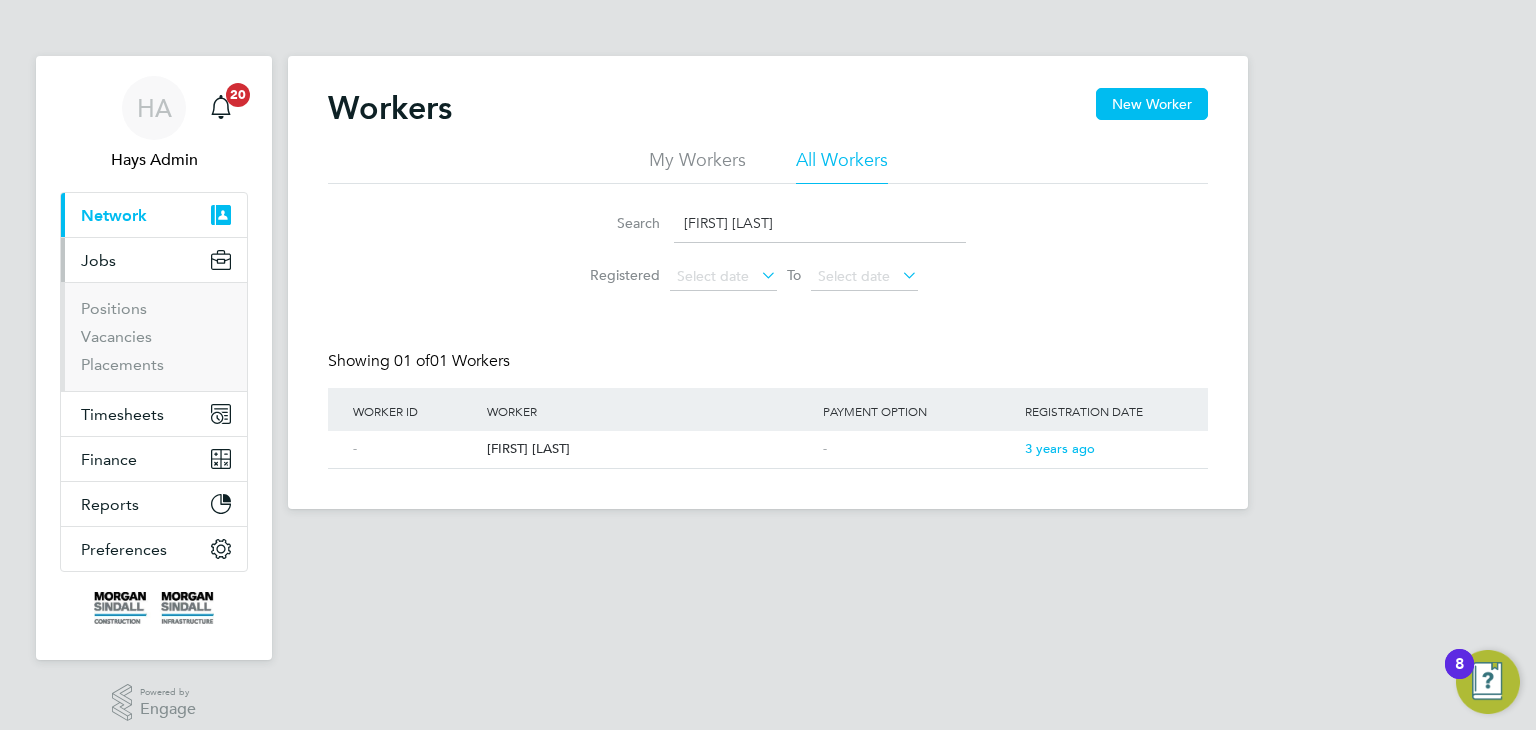 click on "Positions   Vacancies   Placements" at bounding box center [154, 336] 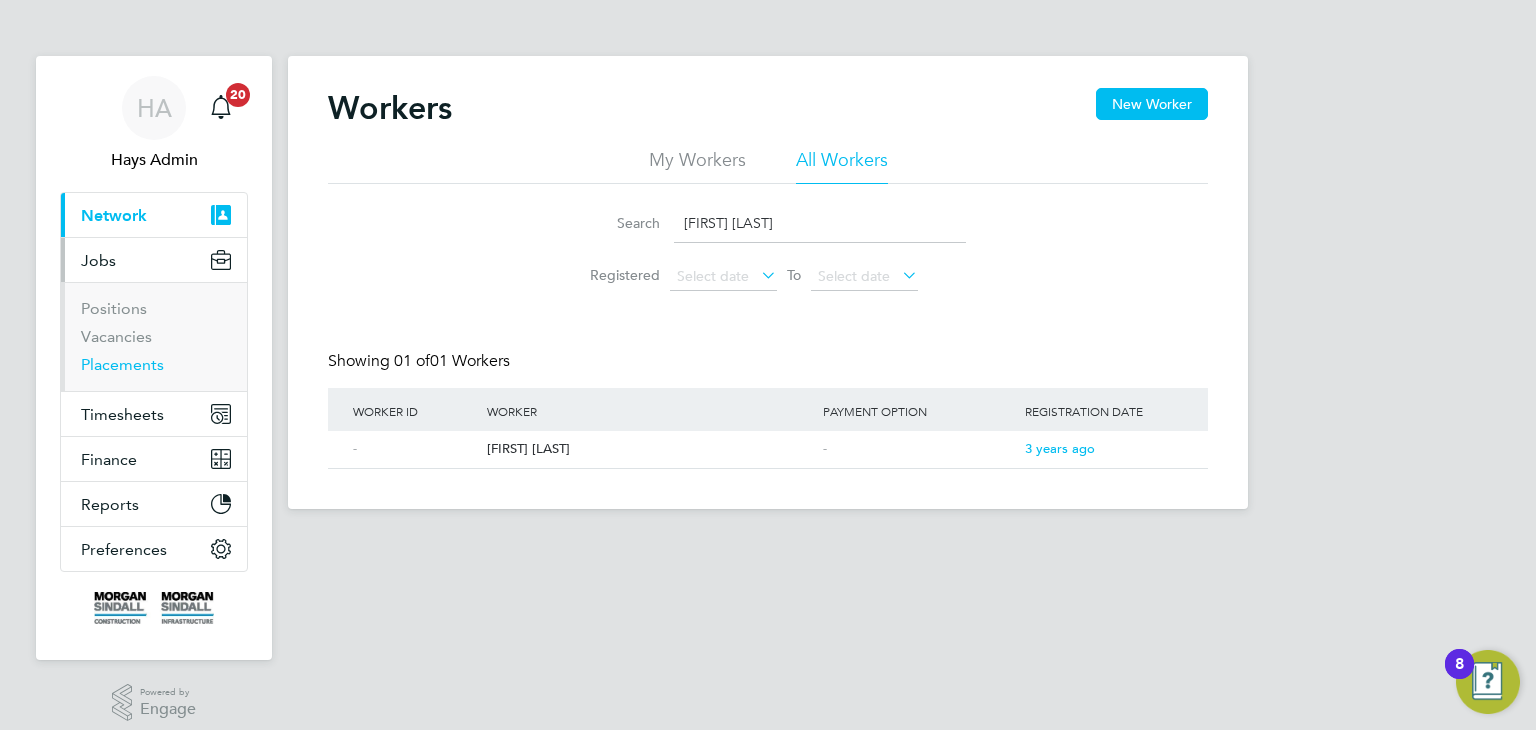click on "Placements" at bounding box center (122, 364) 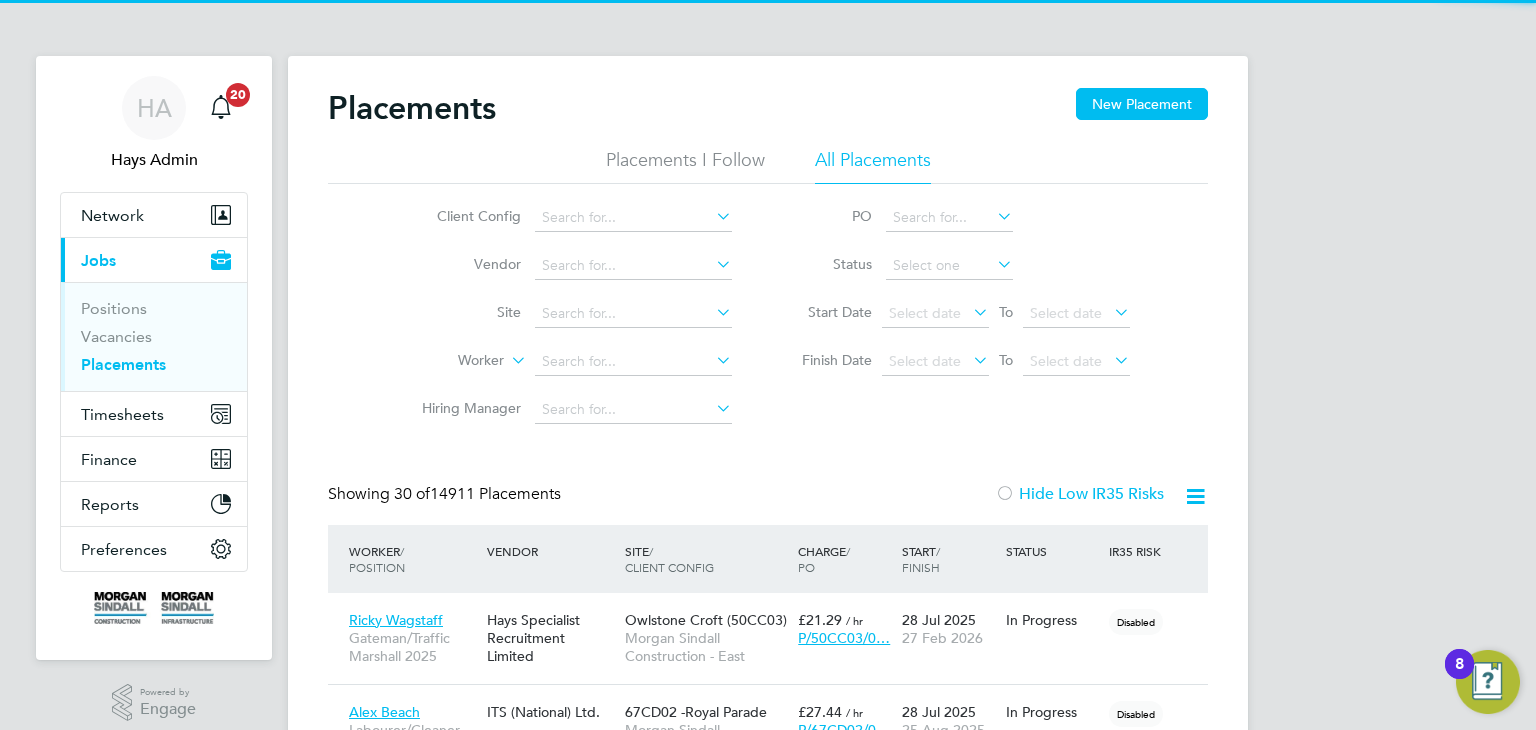 scroll, scrollTop: 10, scrollLeft: 9, axis: both 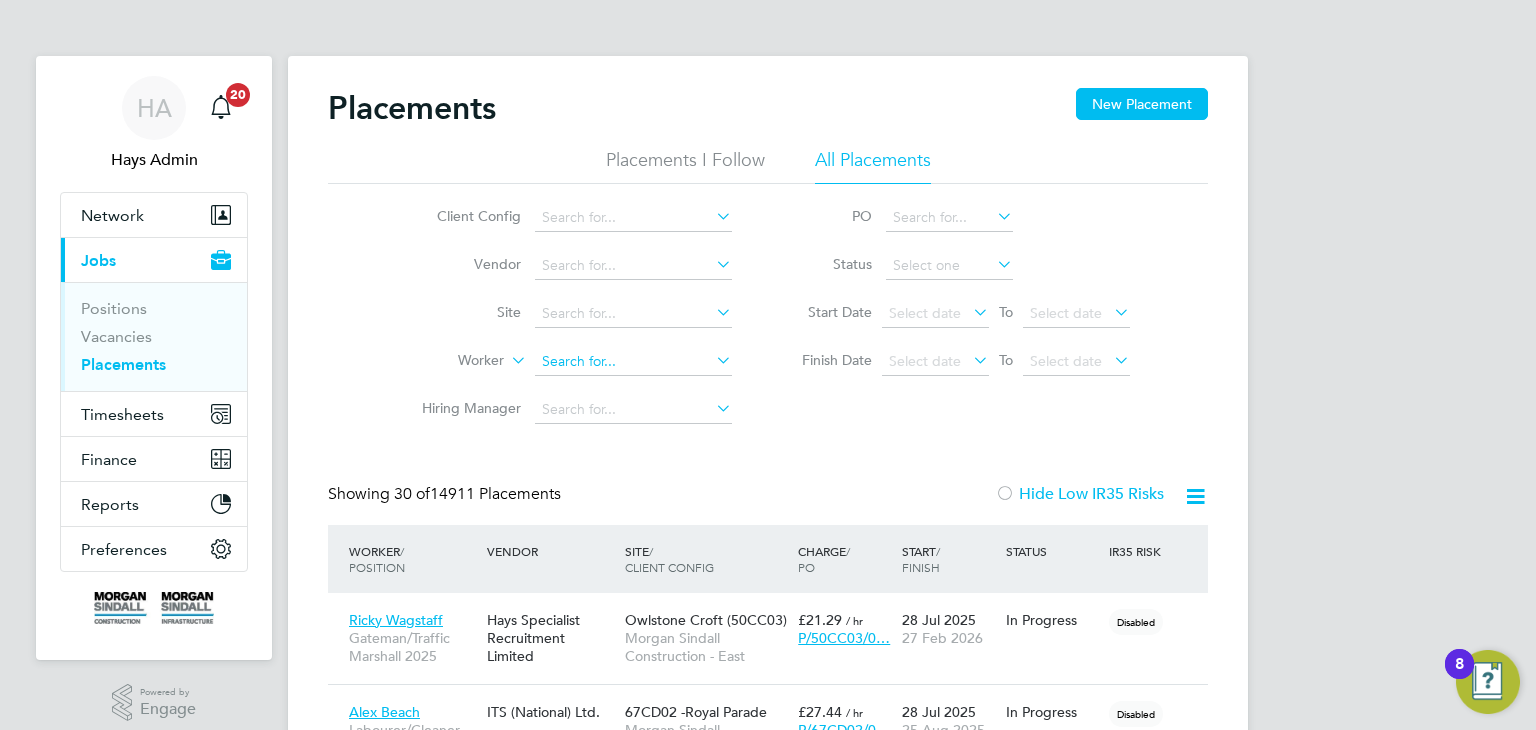 click 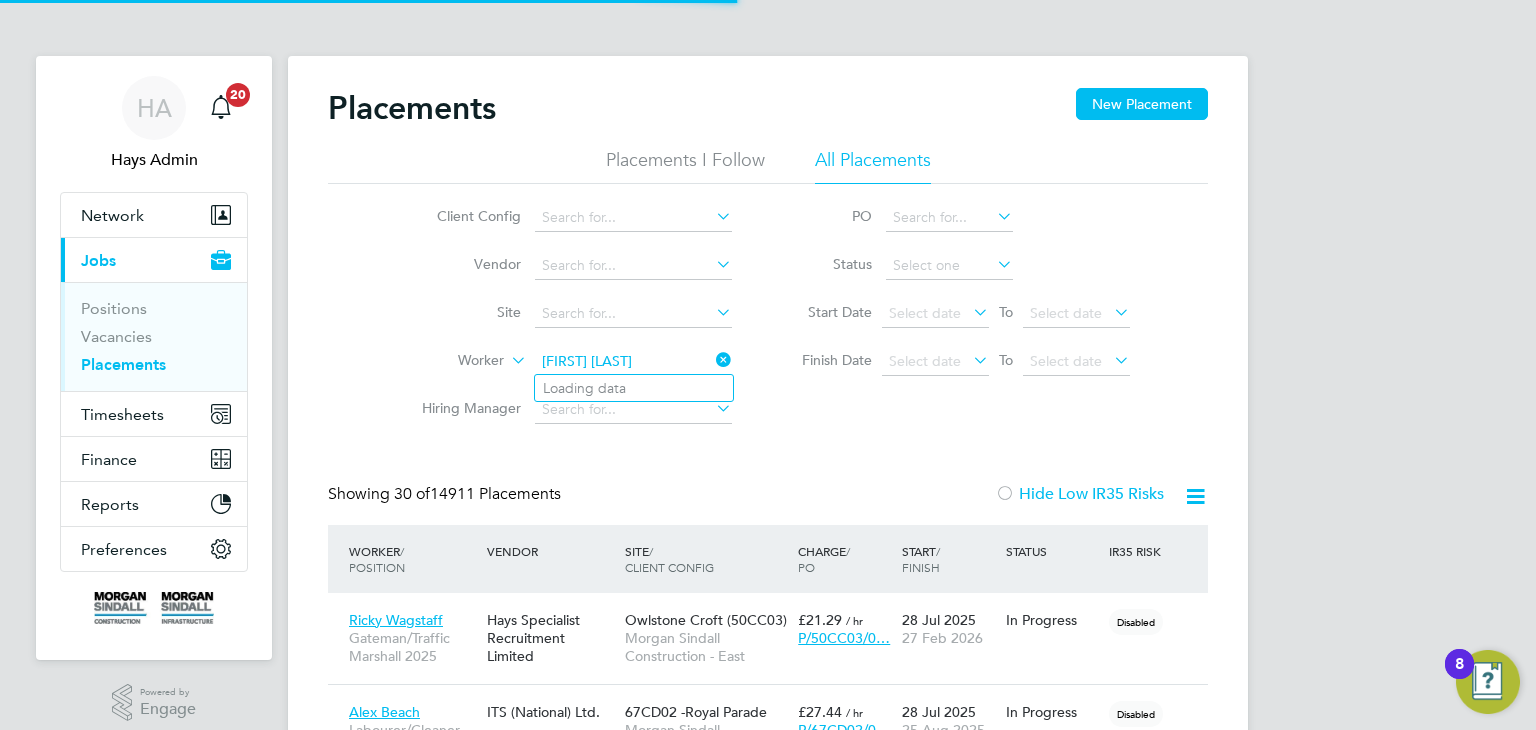 click on "Adam lawley" 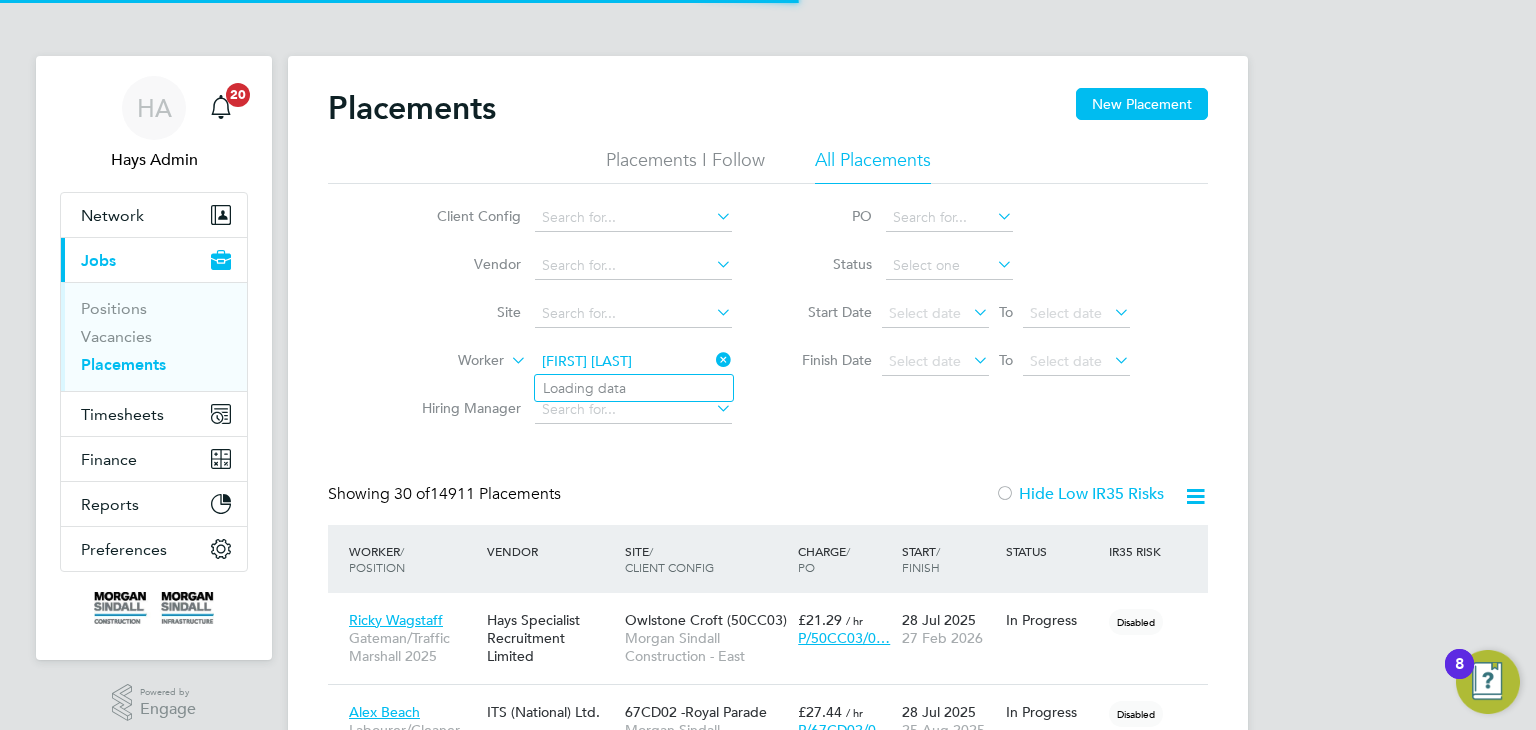 click on "Adam lawley" 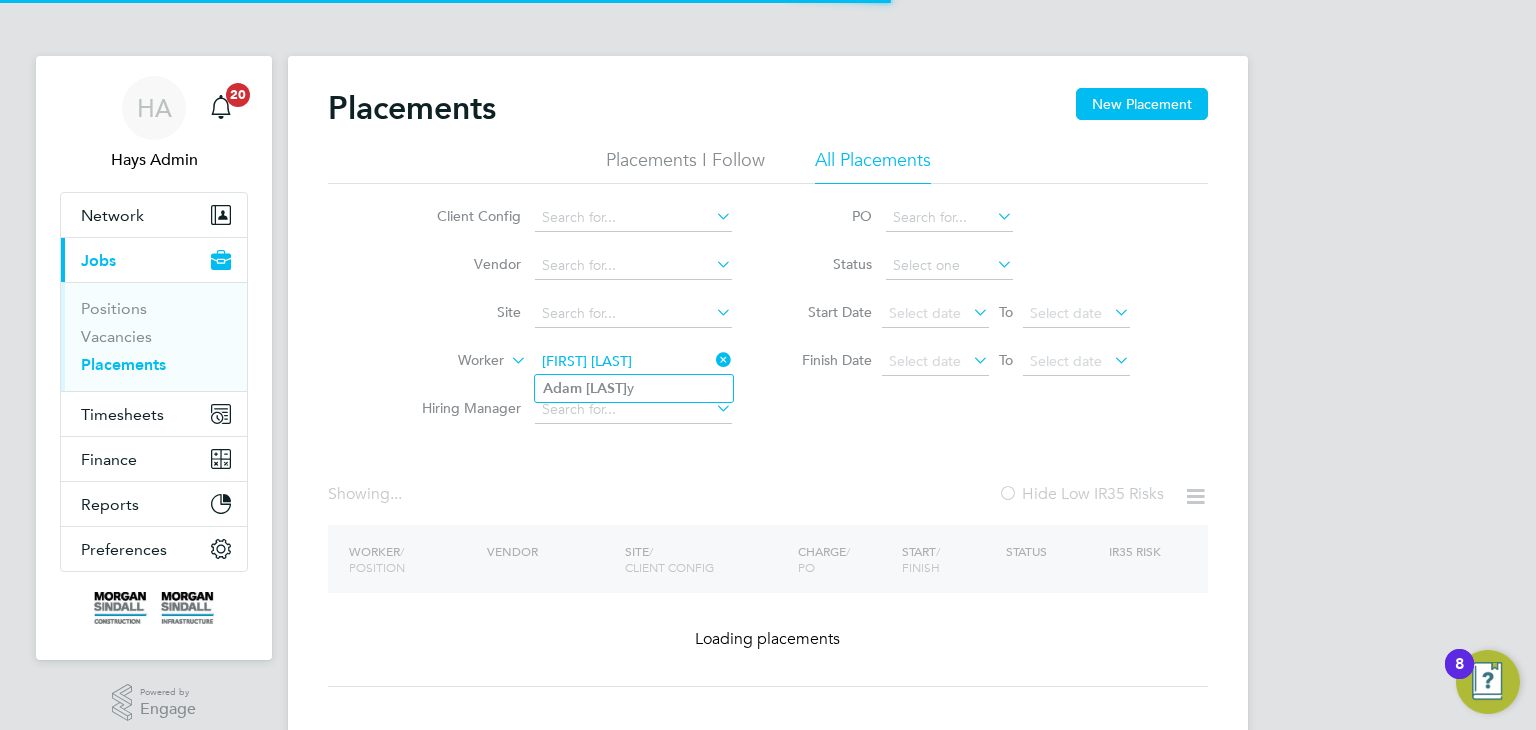 type on "Adam Lawley" 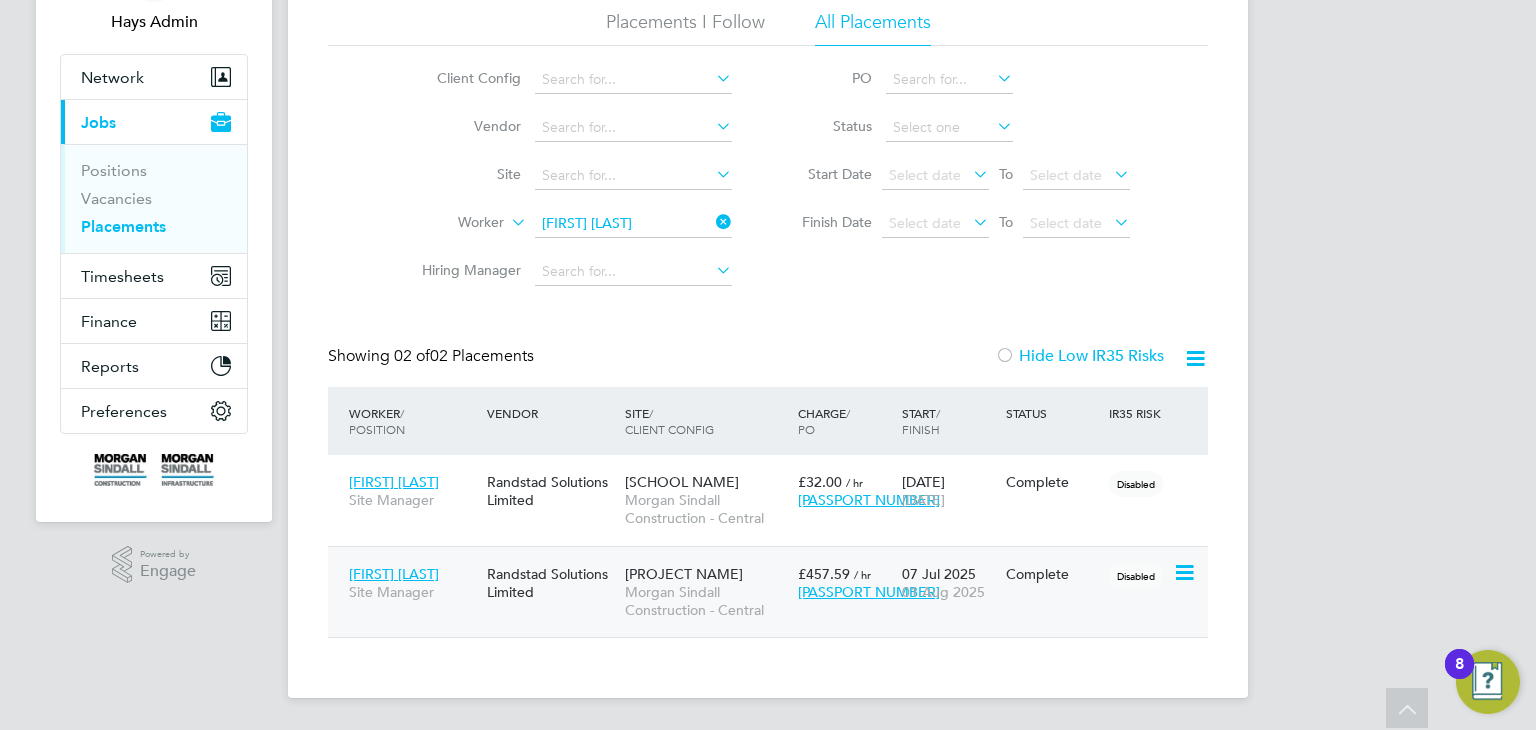 click on "Randstad Solutions Limited" 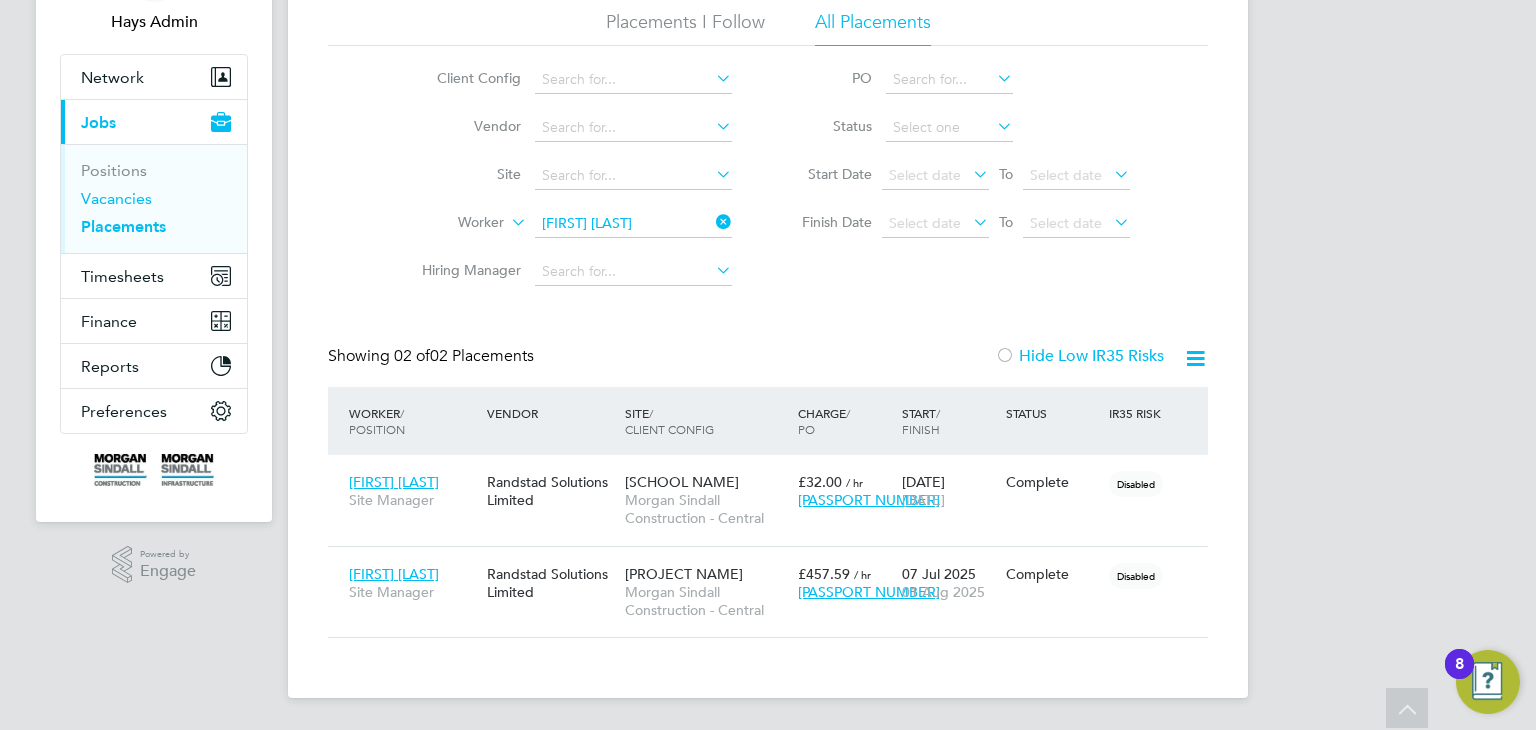 click on "Vacancies" at bounding box center [116, 198] 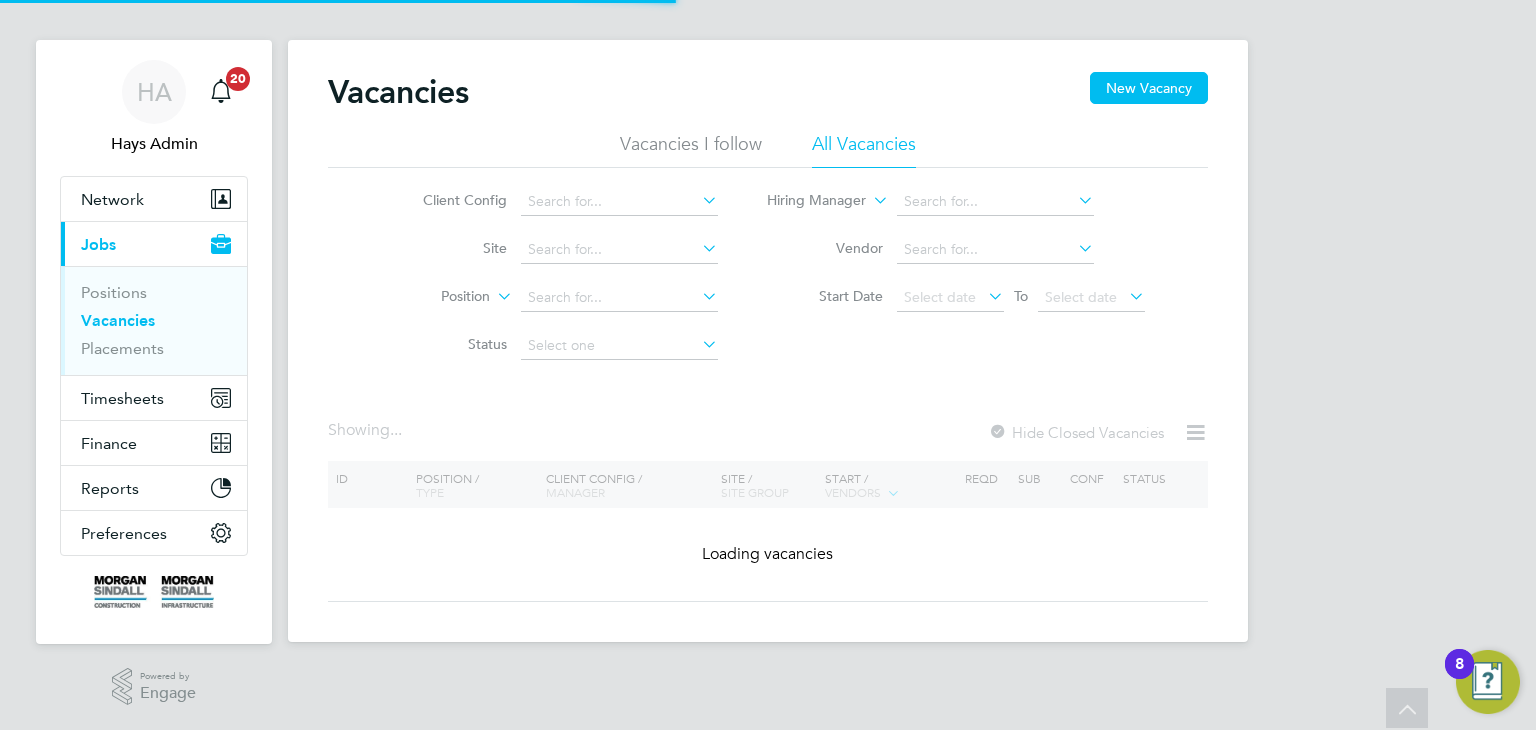 scroll, scrollTop: 0, scrollLeft: 0, axis: both 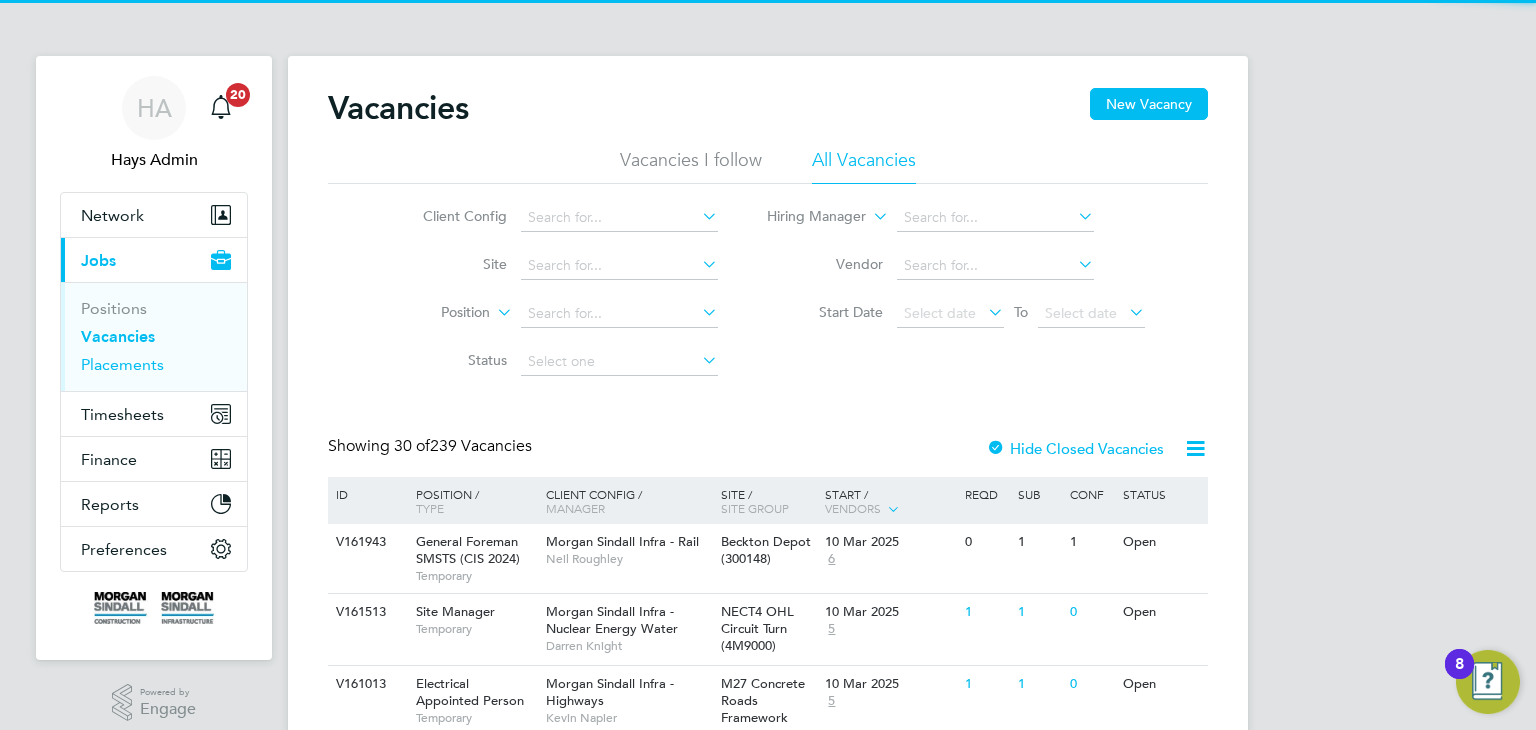 click on "Placements" at bounding box center (122, 364) 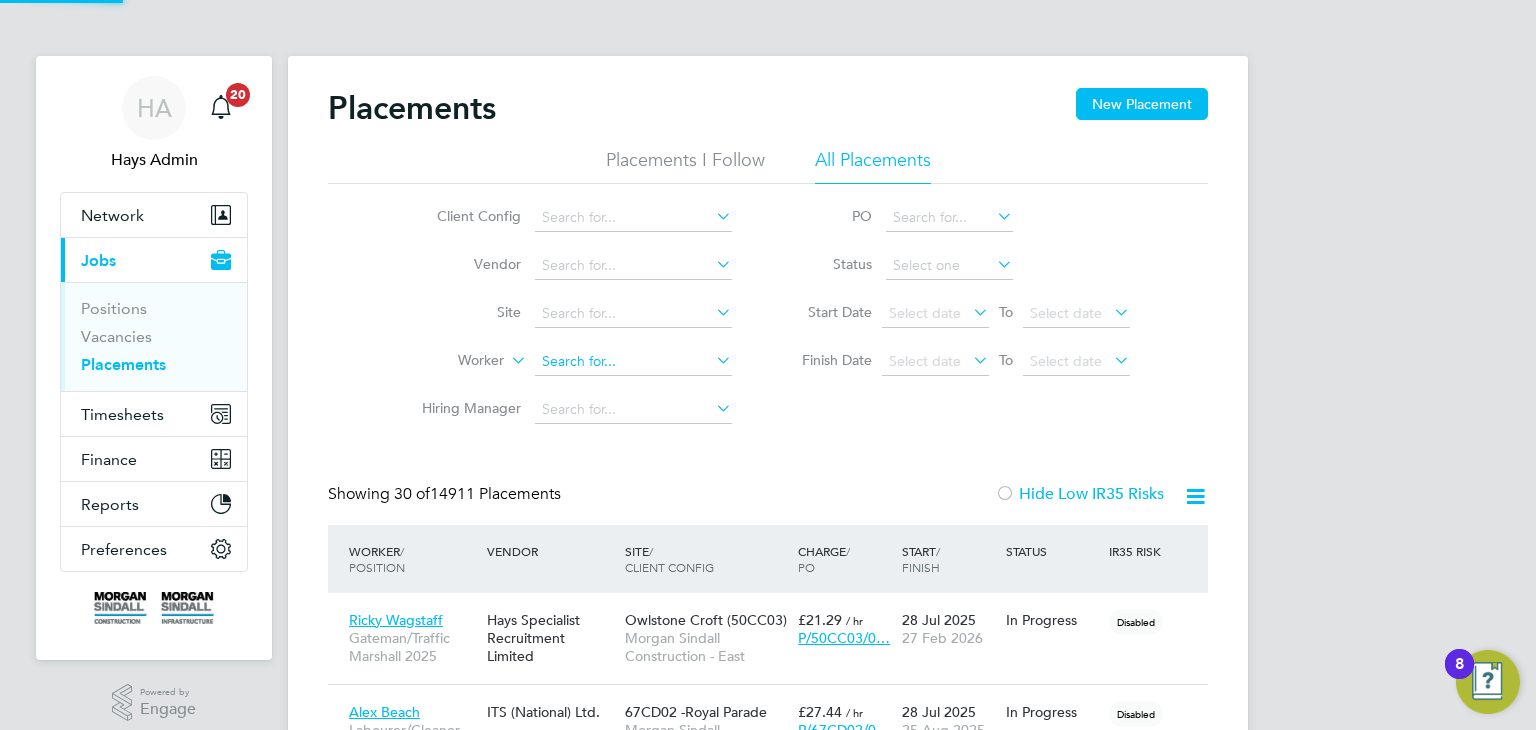 click 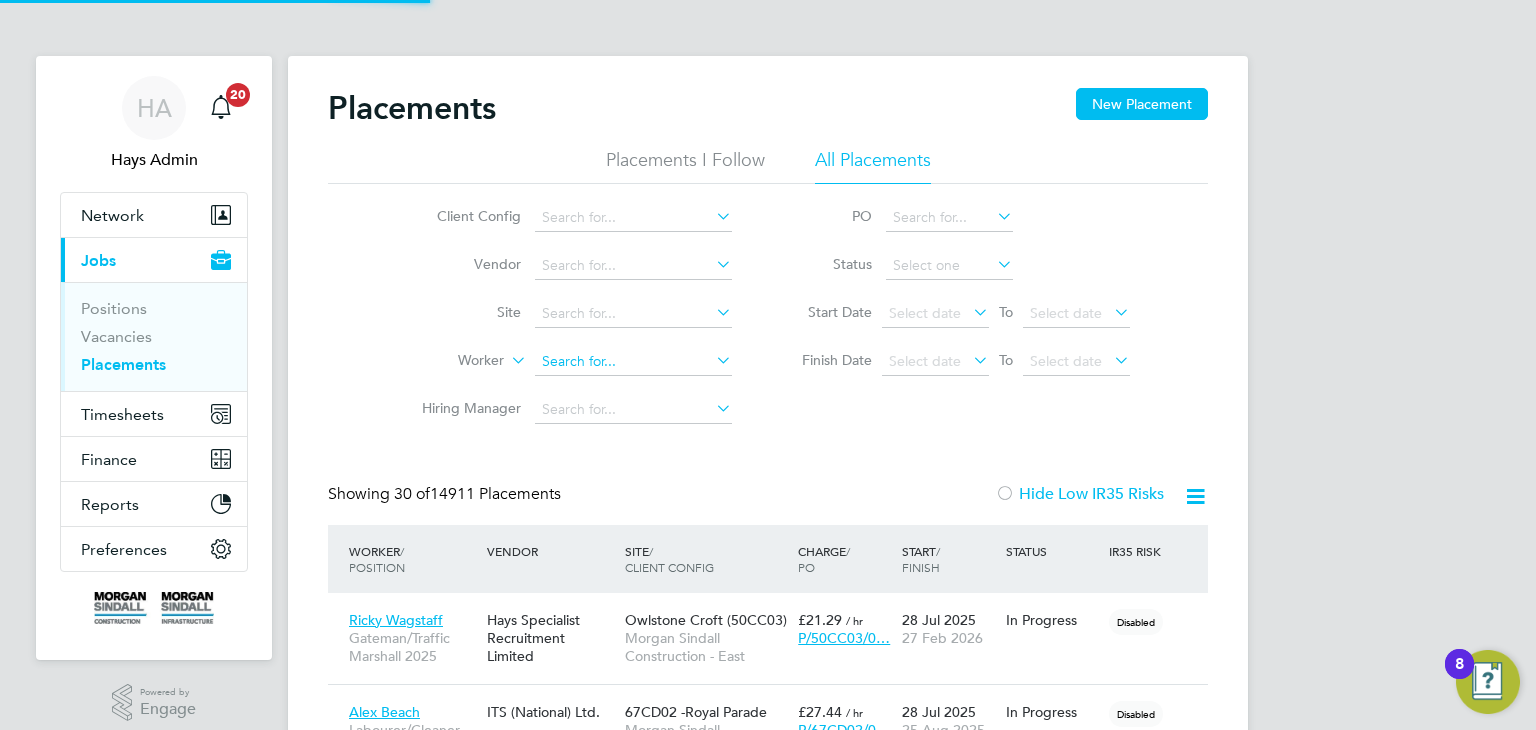 scroll, scrollTop: 10, scrollLeft: 9, axis: both 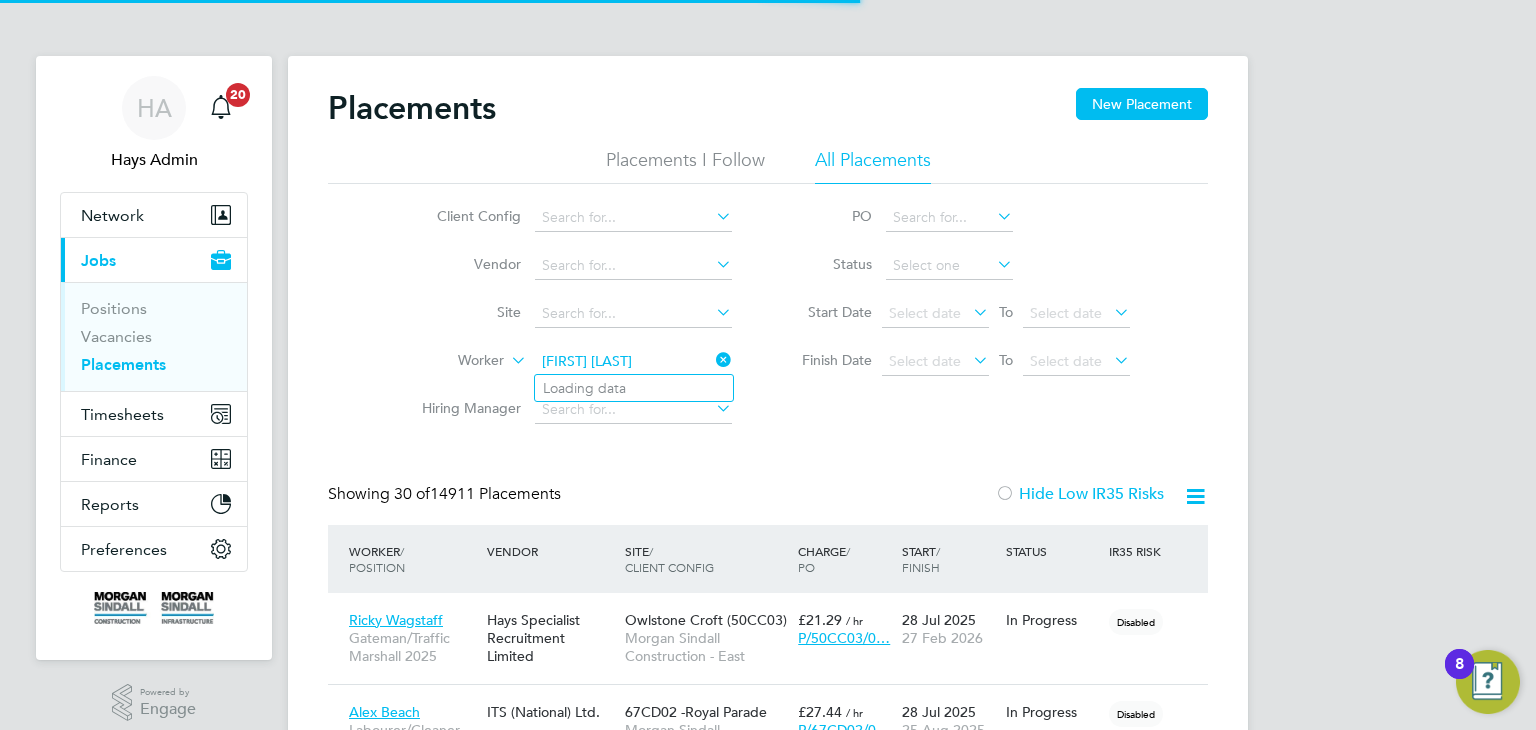 click on "adam lawley" 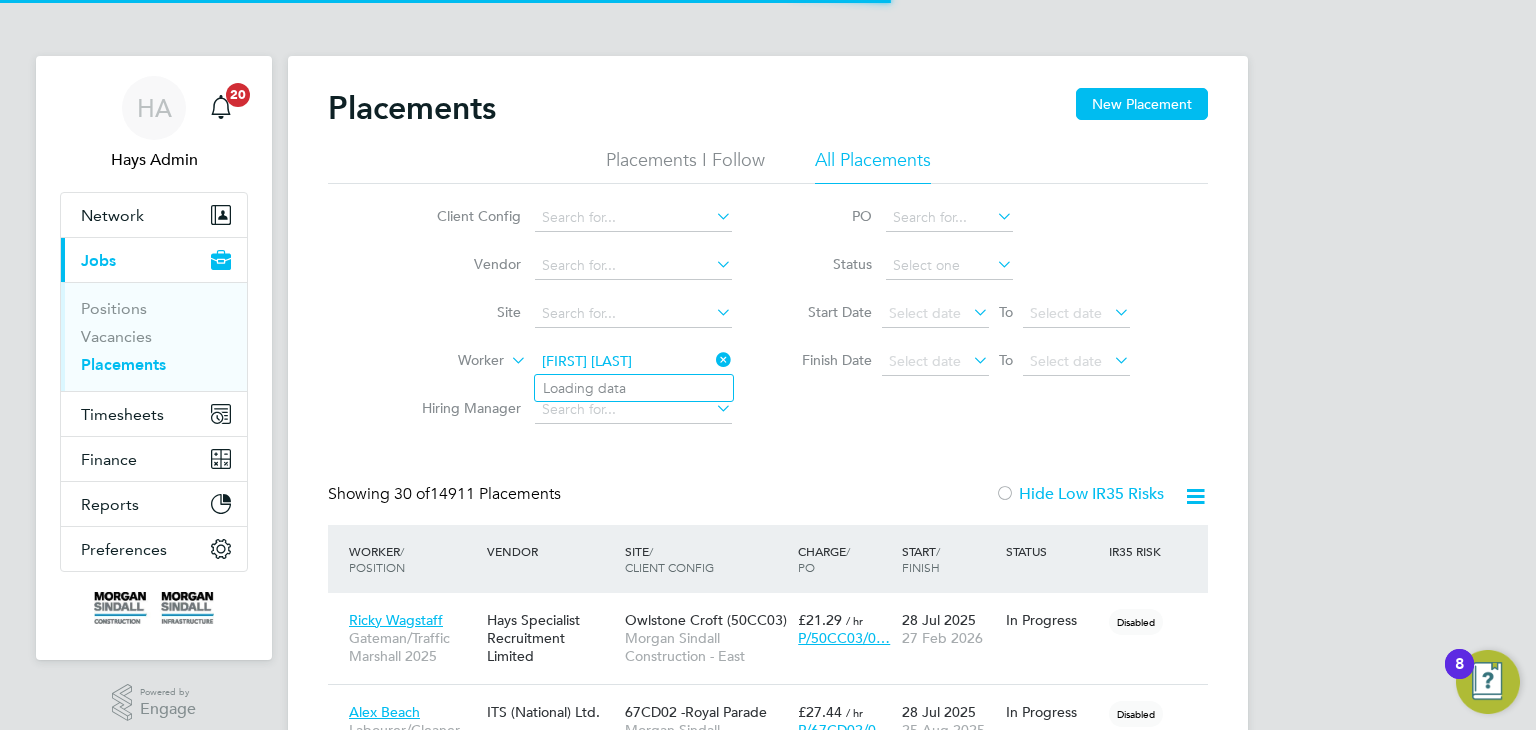 click on "adam lawley" 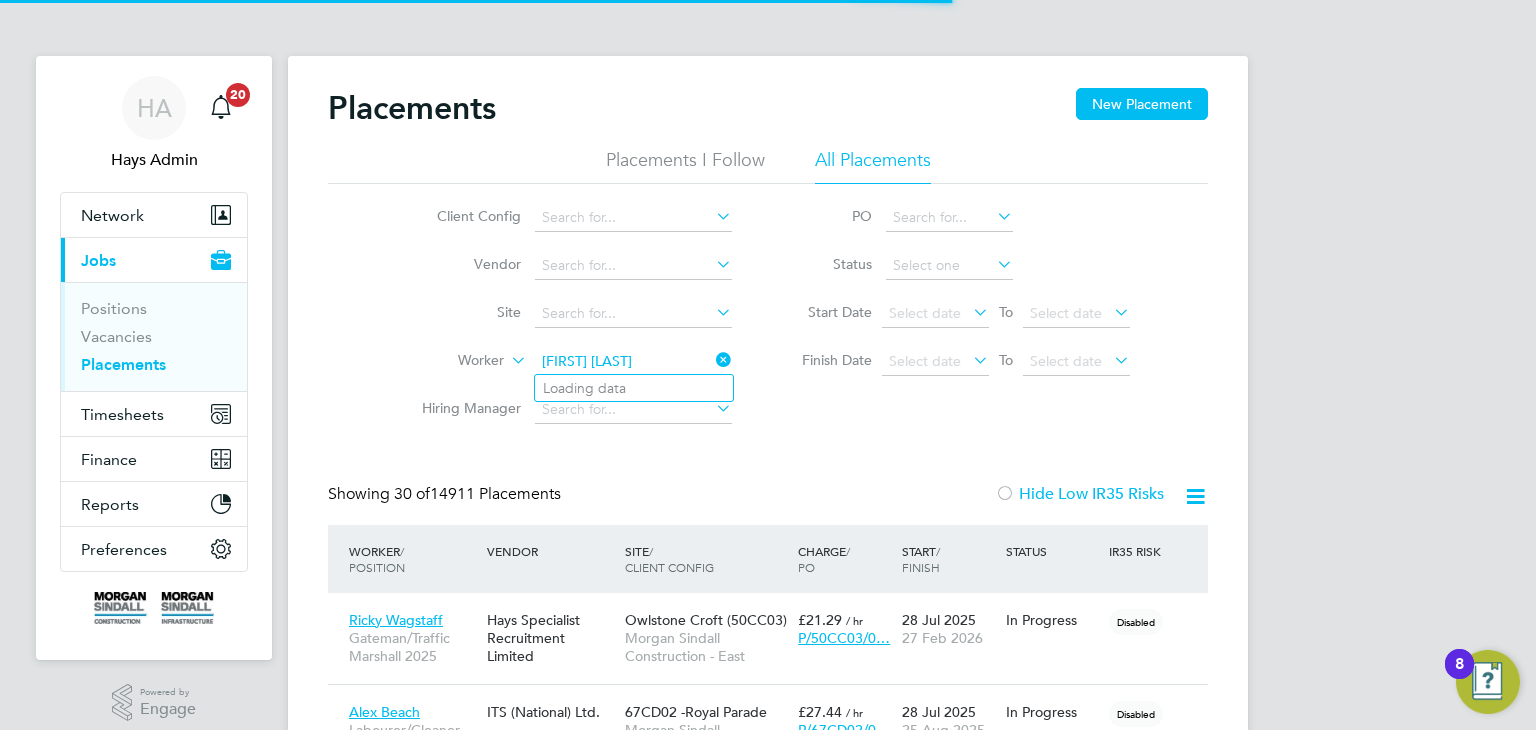 type on "adam lawley" 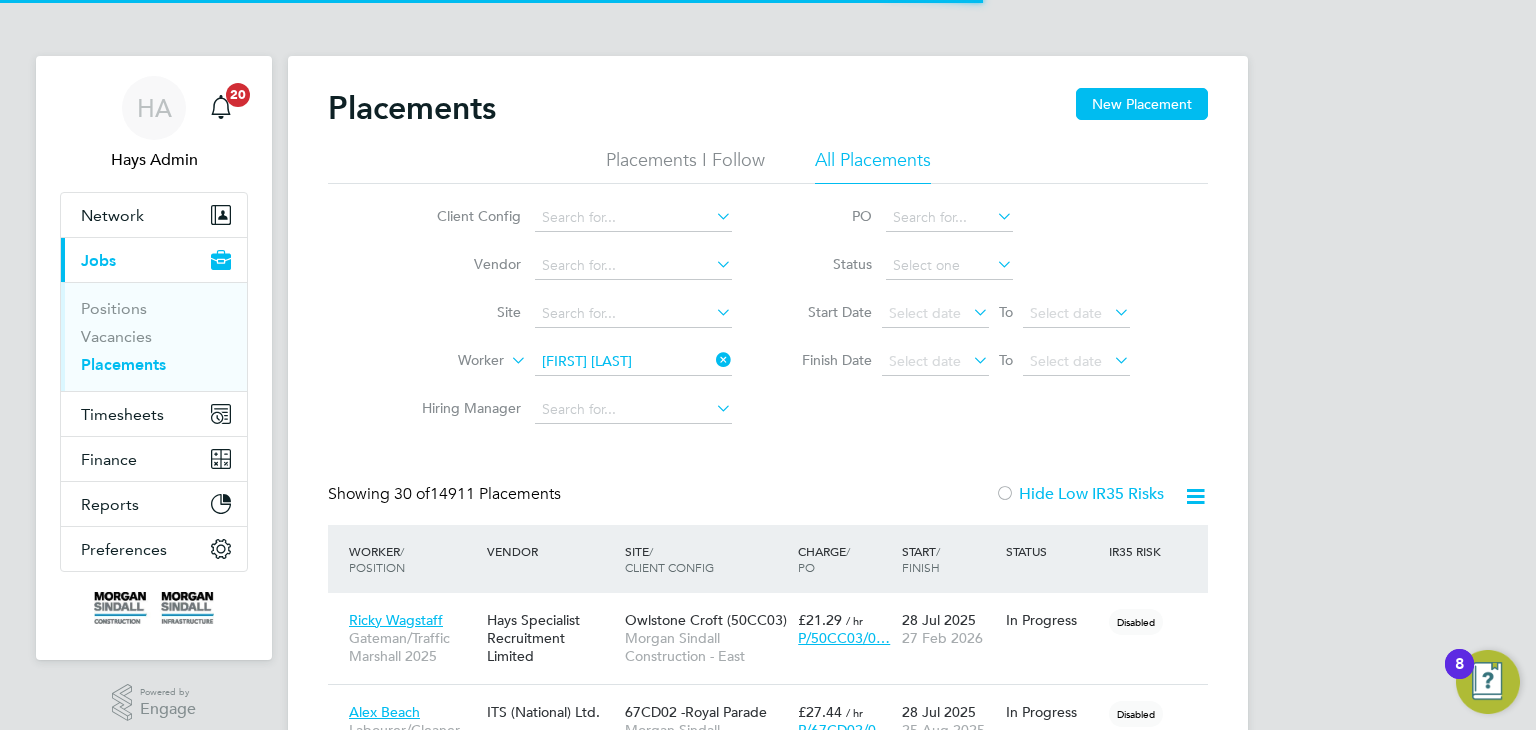 type 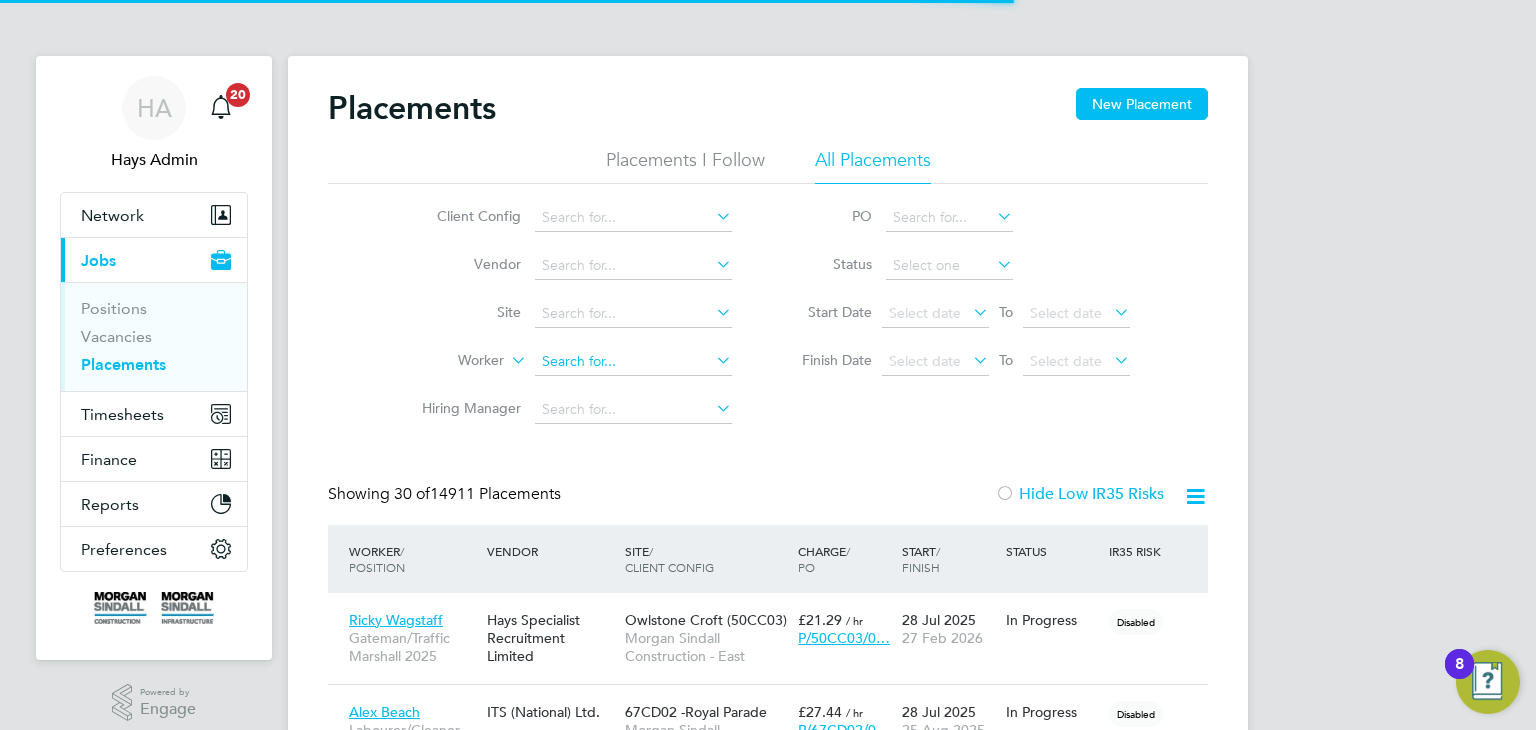 click 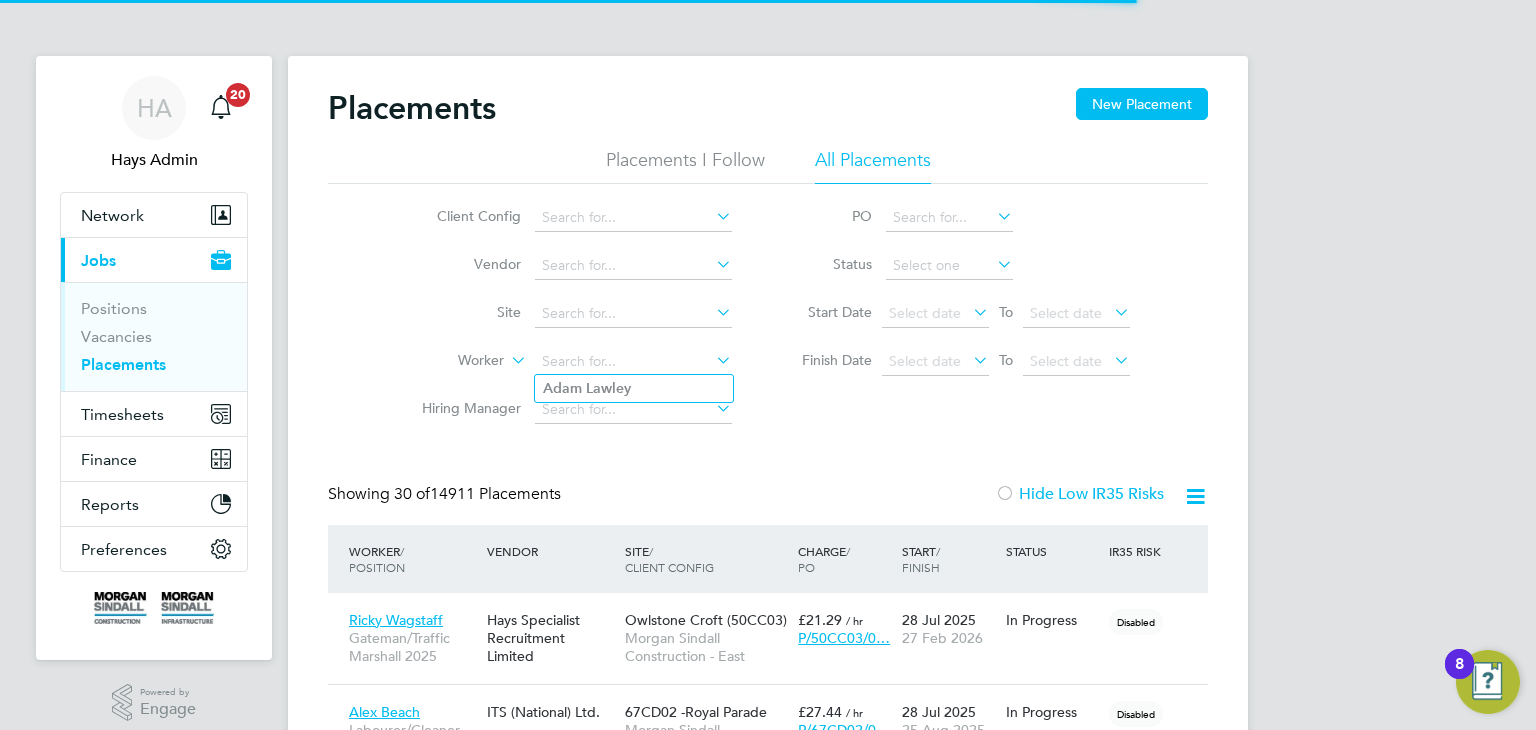 click 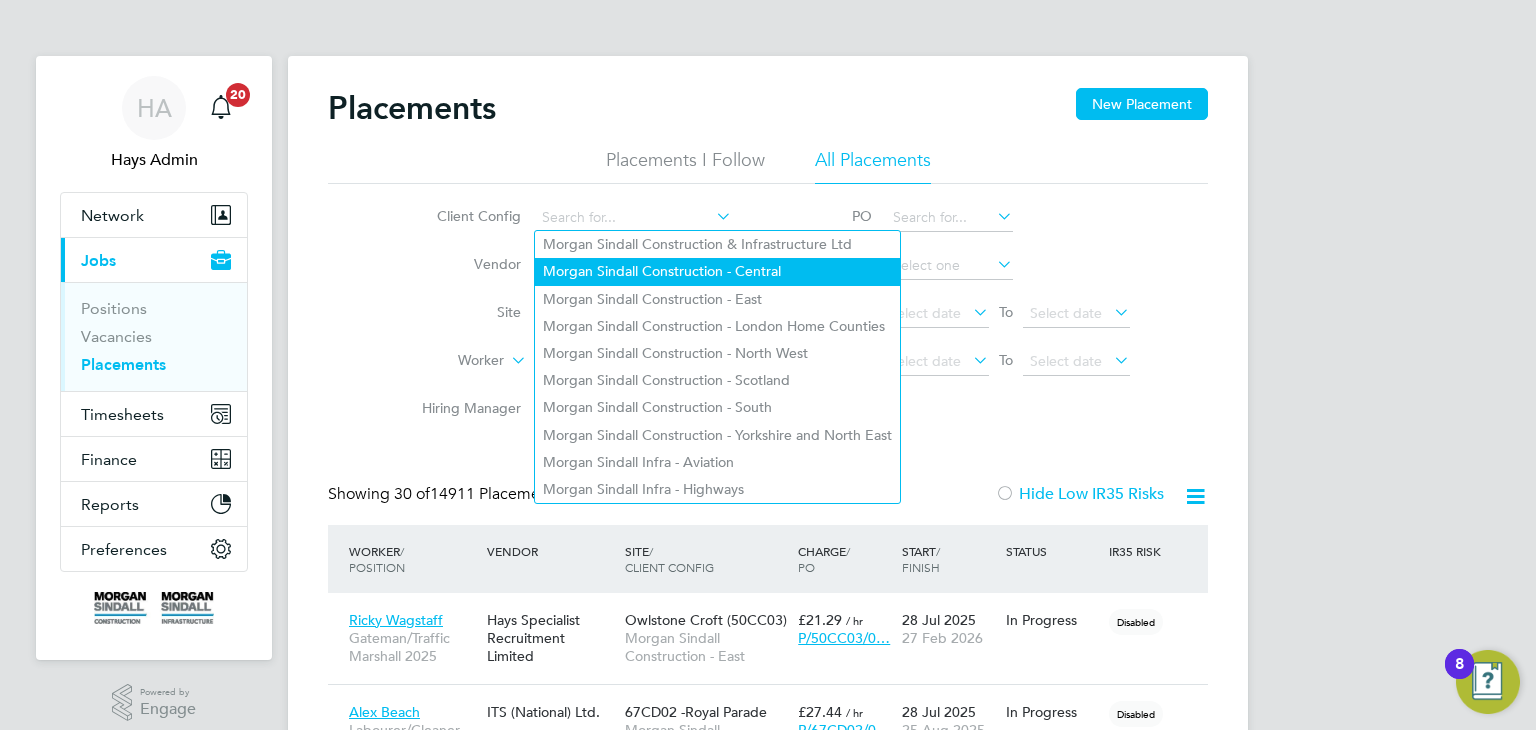 click on "Morgan Sindall Construction - Central" 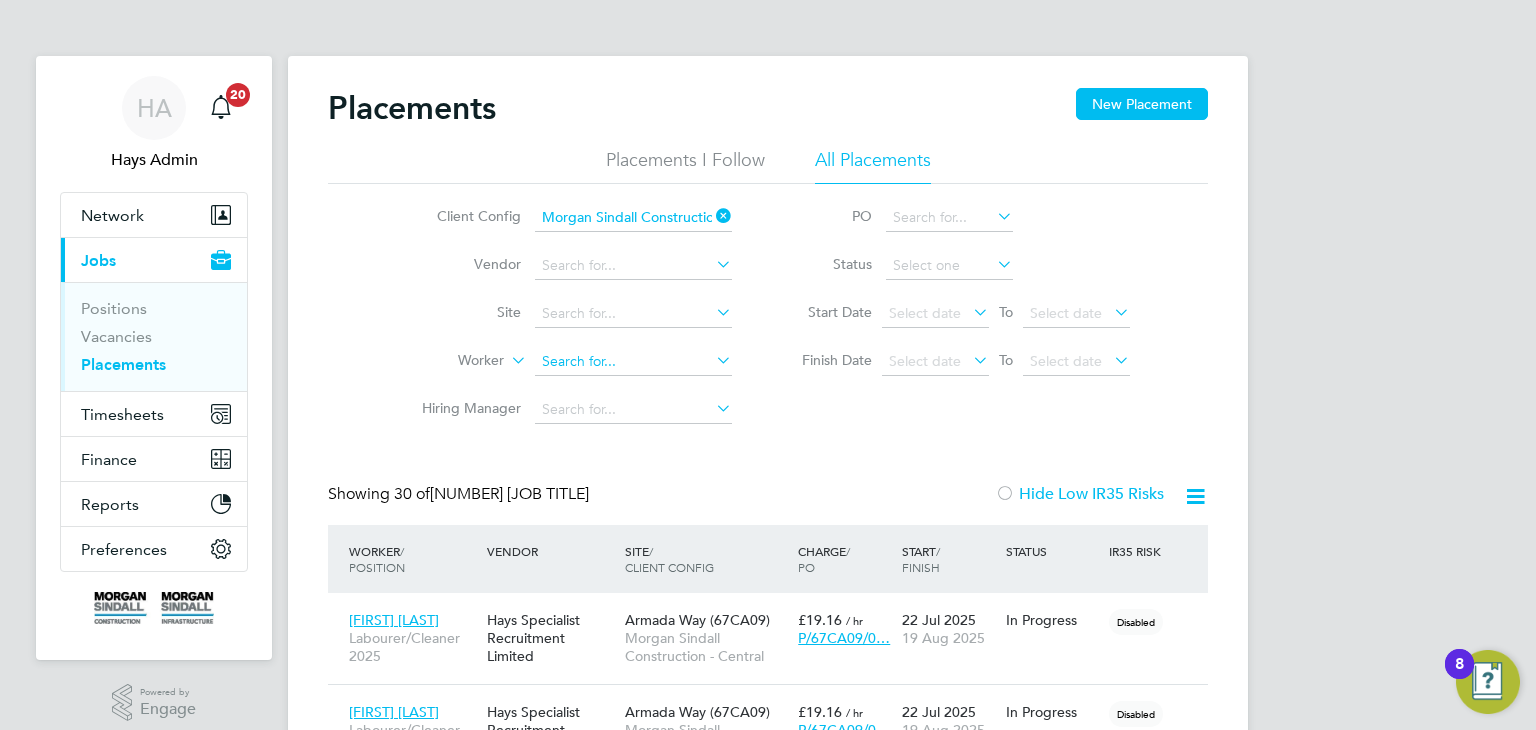 click 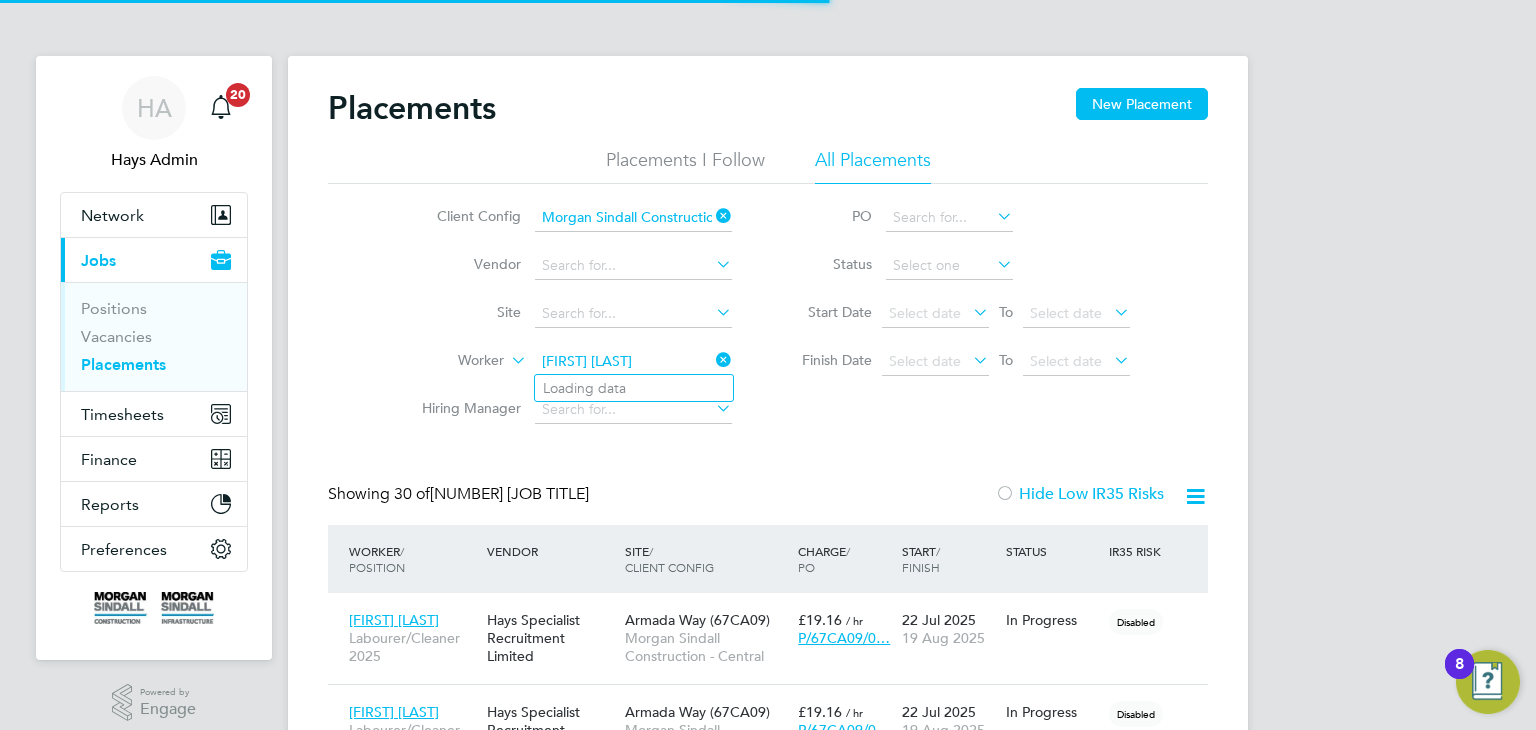 type on "Damian Adam Swarbrick" 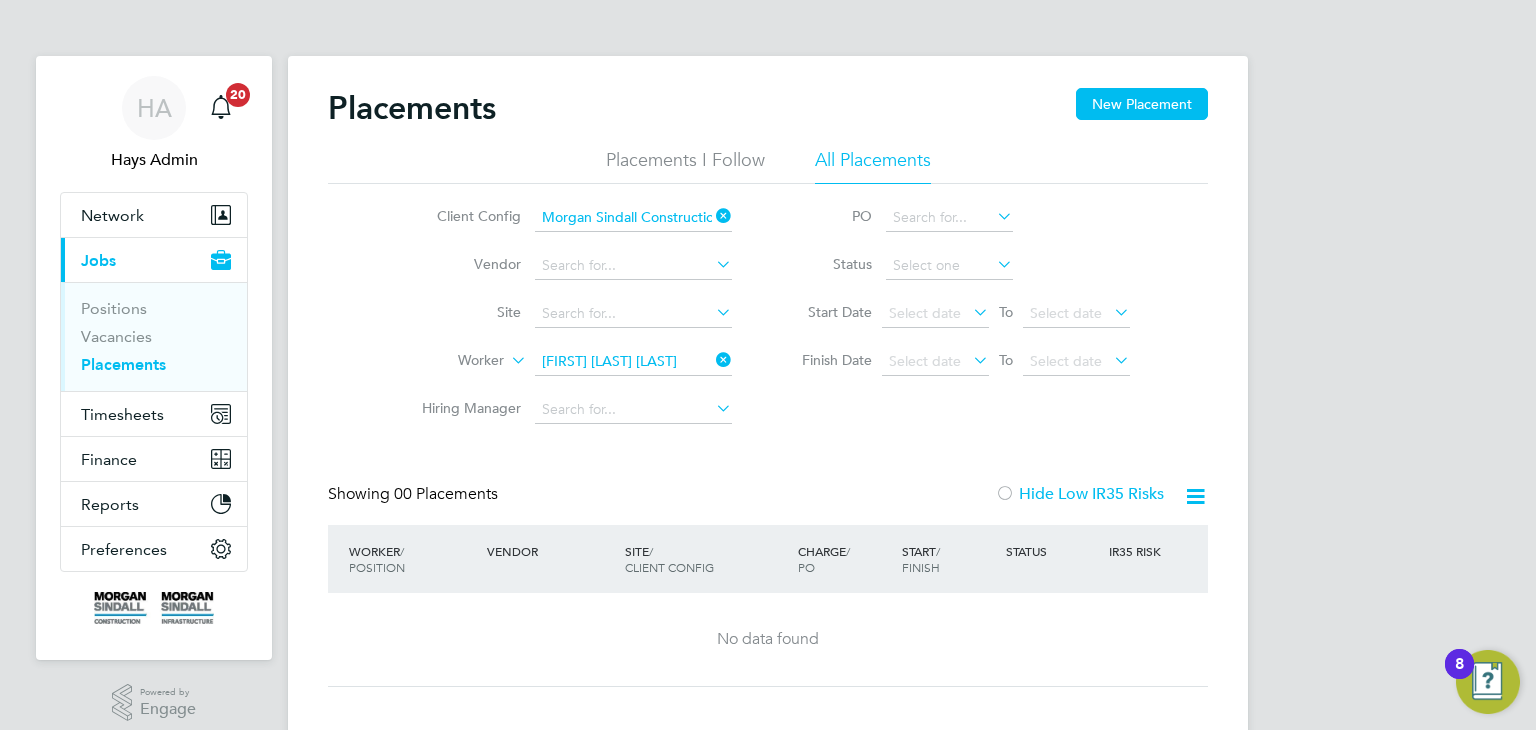 click on "Damian Adam Swarbrick" 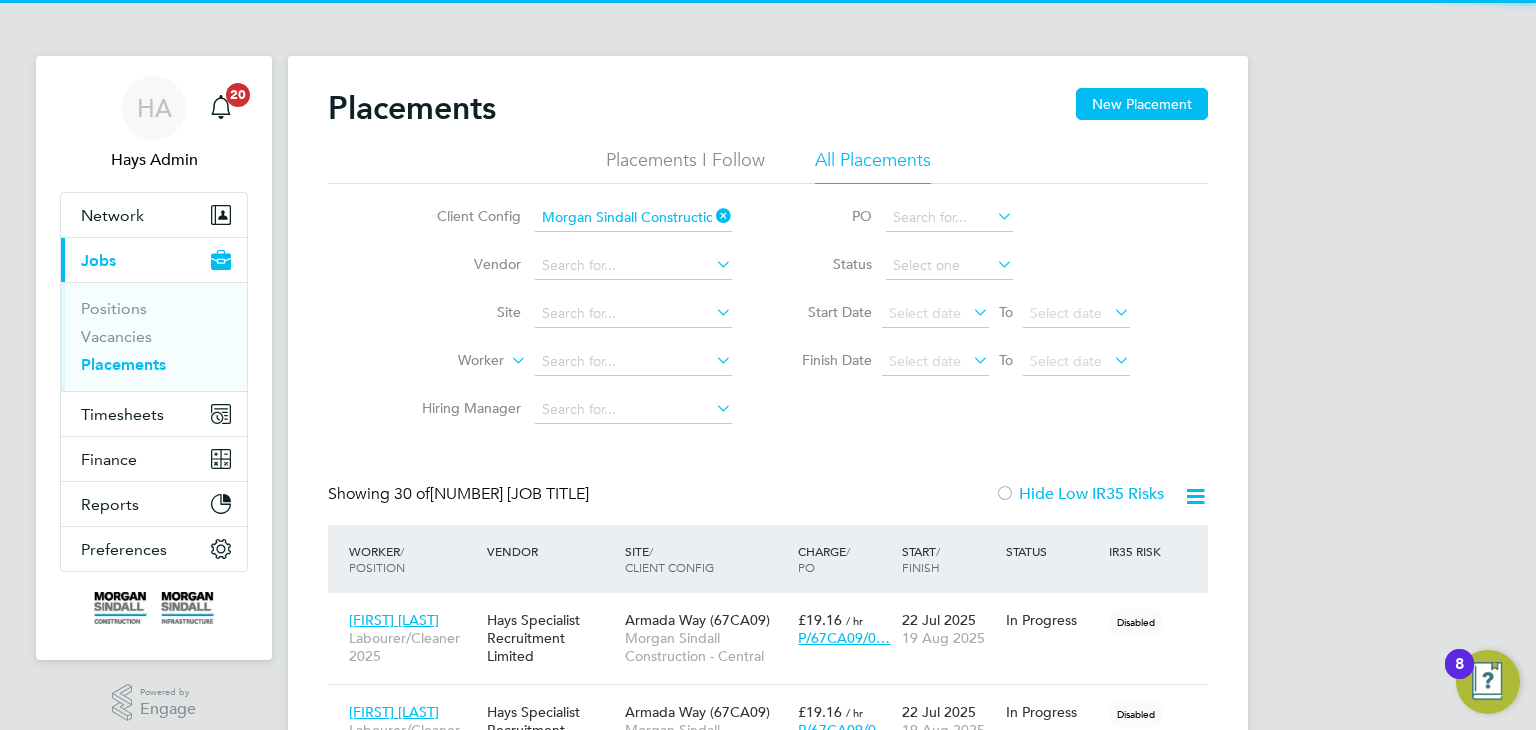 click on "Lawley" 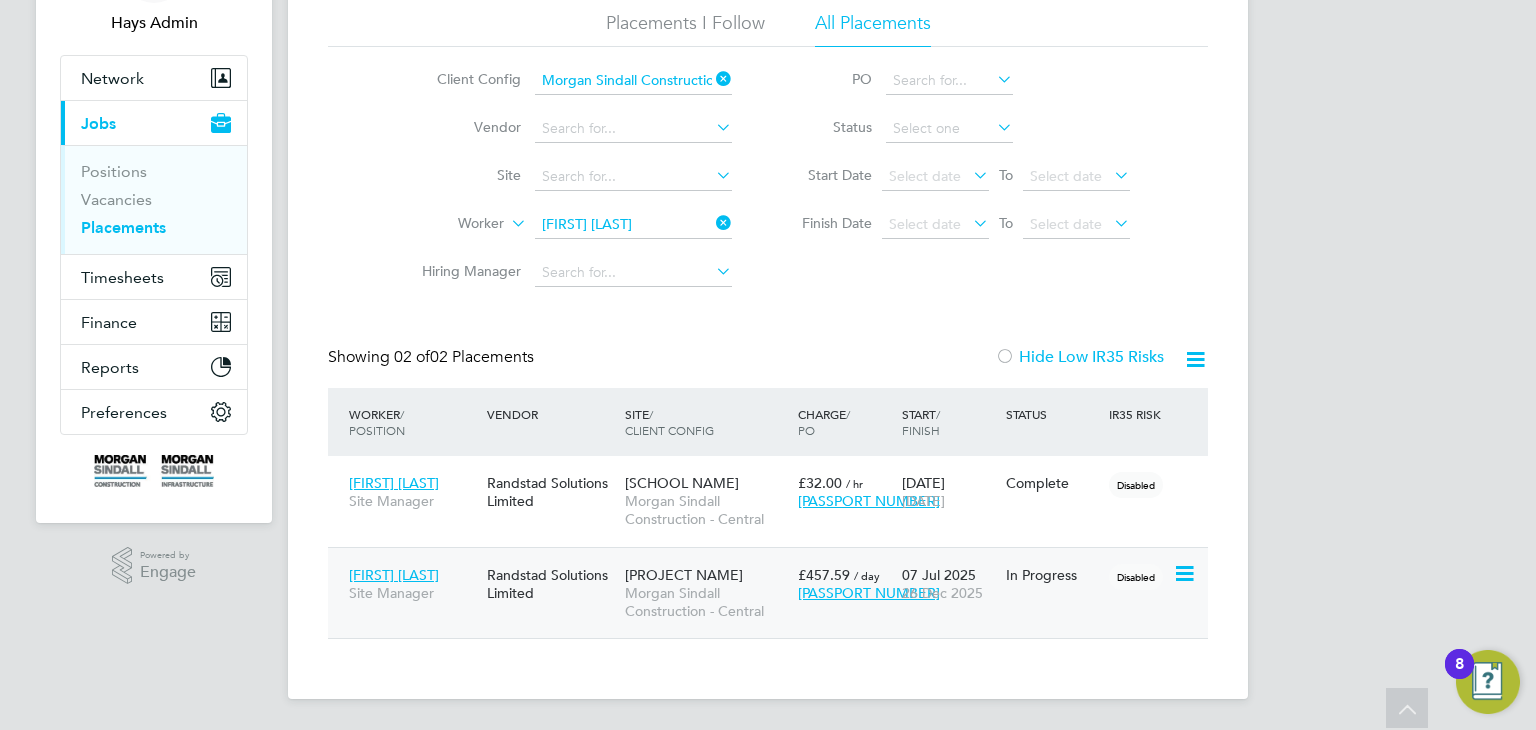 click on "Randstad Solutions Limited" 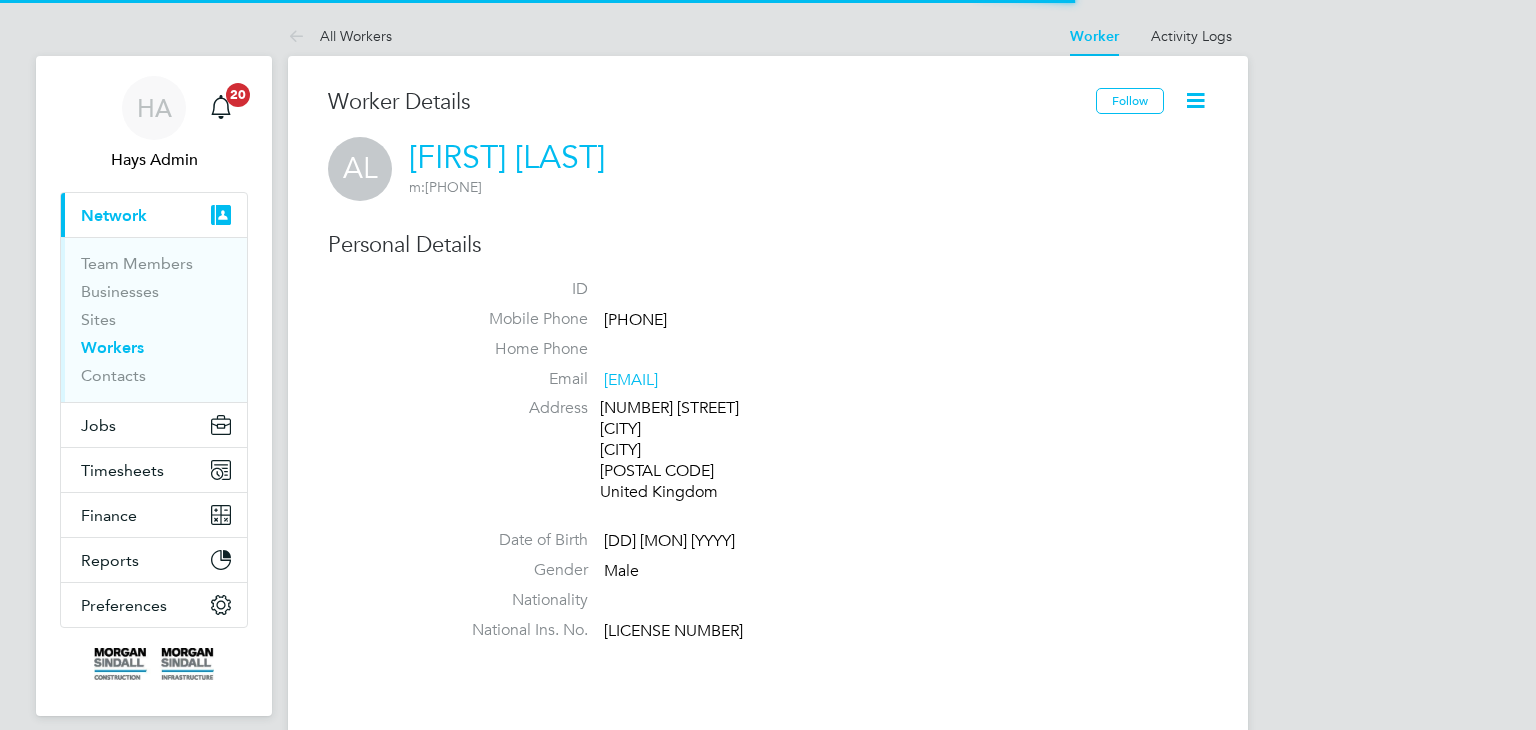 scroll, scrollTop: 0, scrollLeft: 0, axis: both 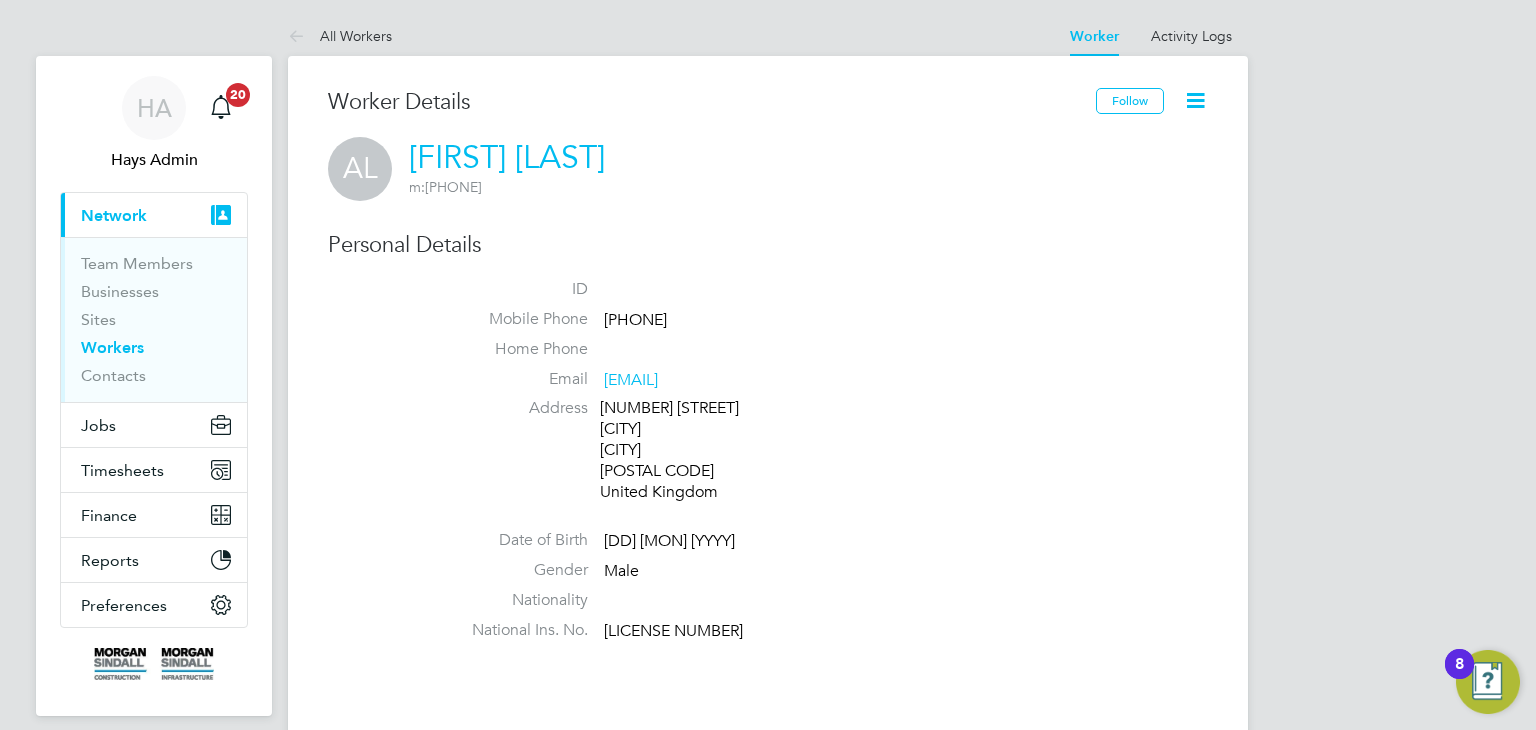 click 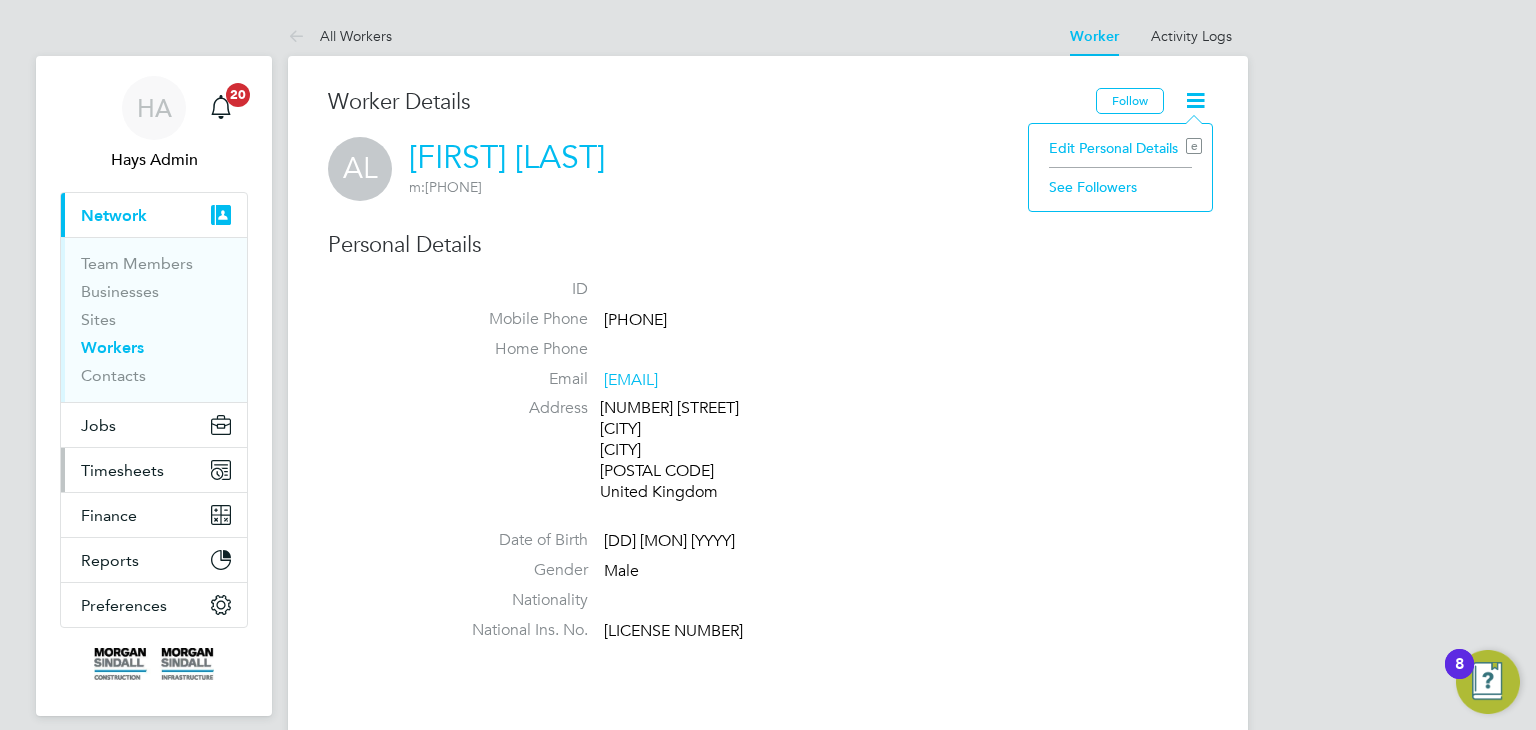 click on "Timesheets" at bounding box center (122, 470) 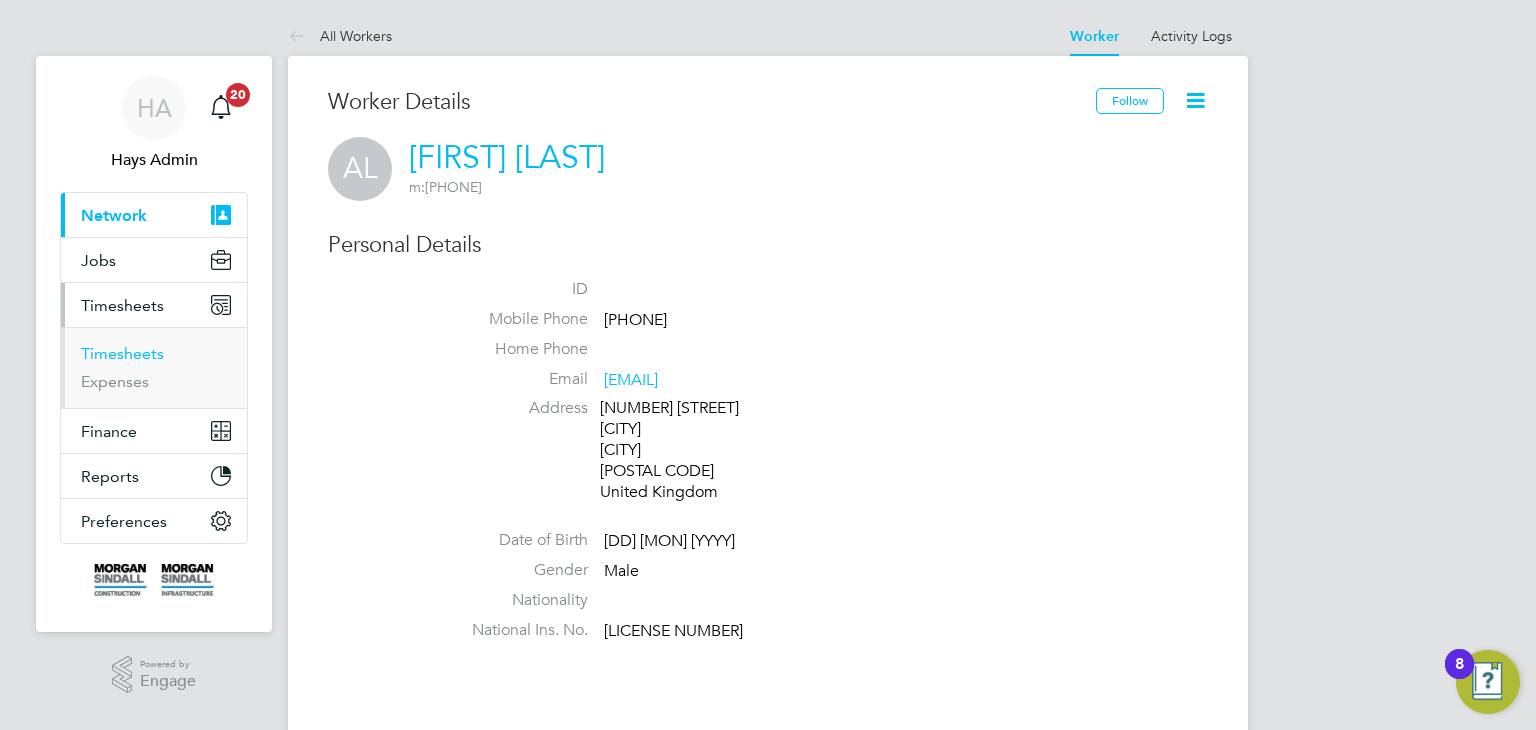 click on "Timesheets" at bounding box center (122, 353) 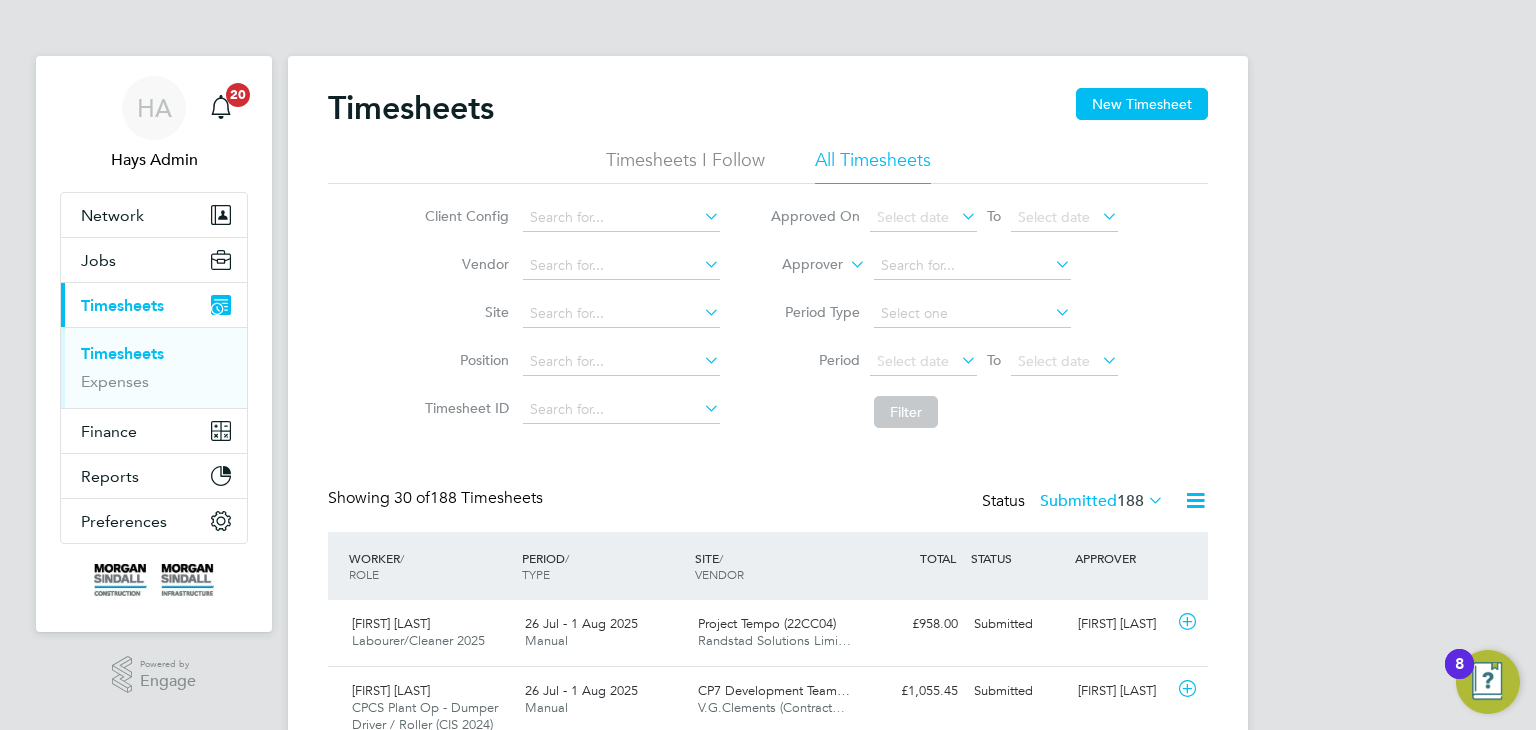 scroll, scrollTop: 9, scrollLeft: 10, axis: both 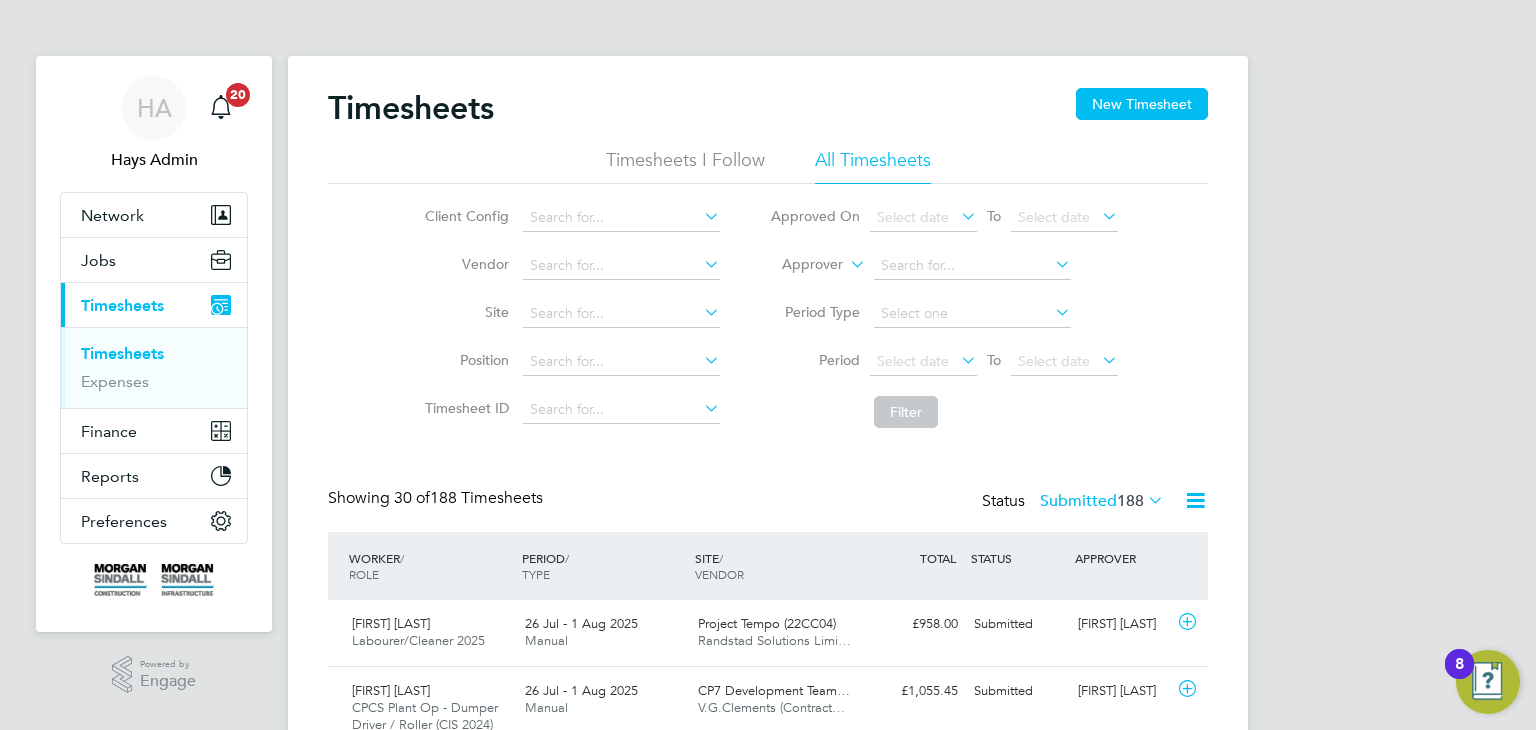 click 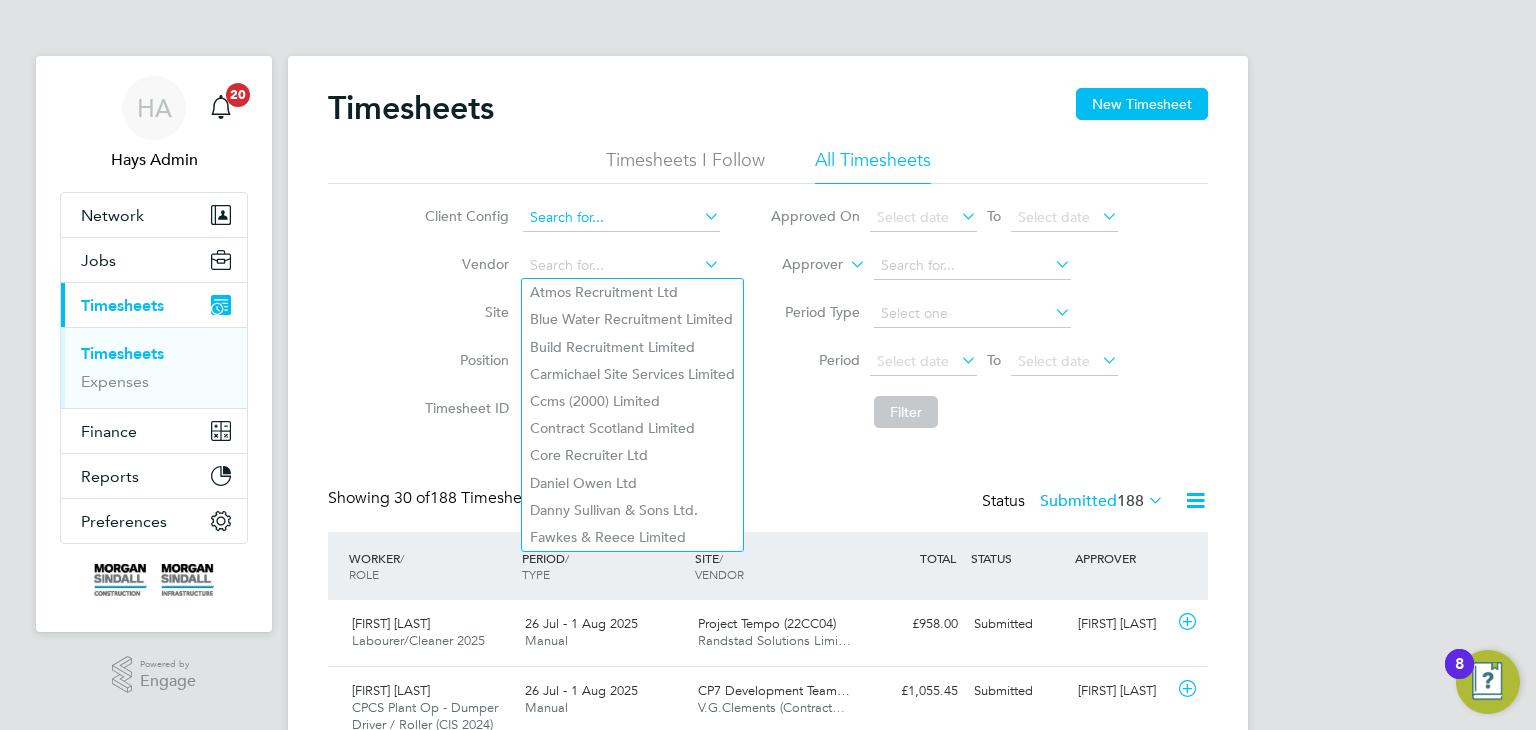 click 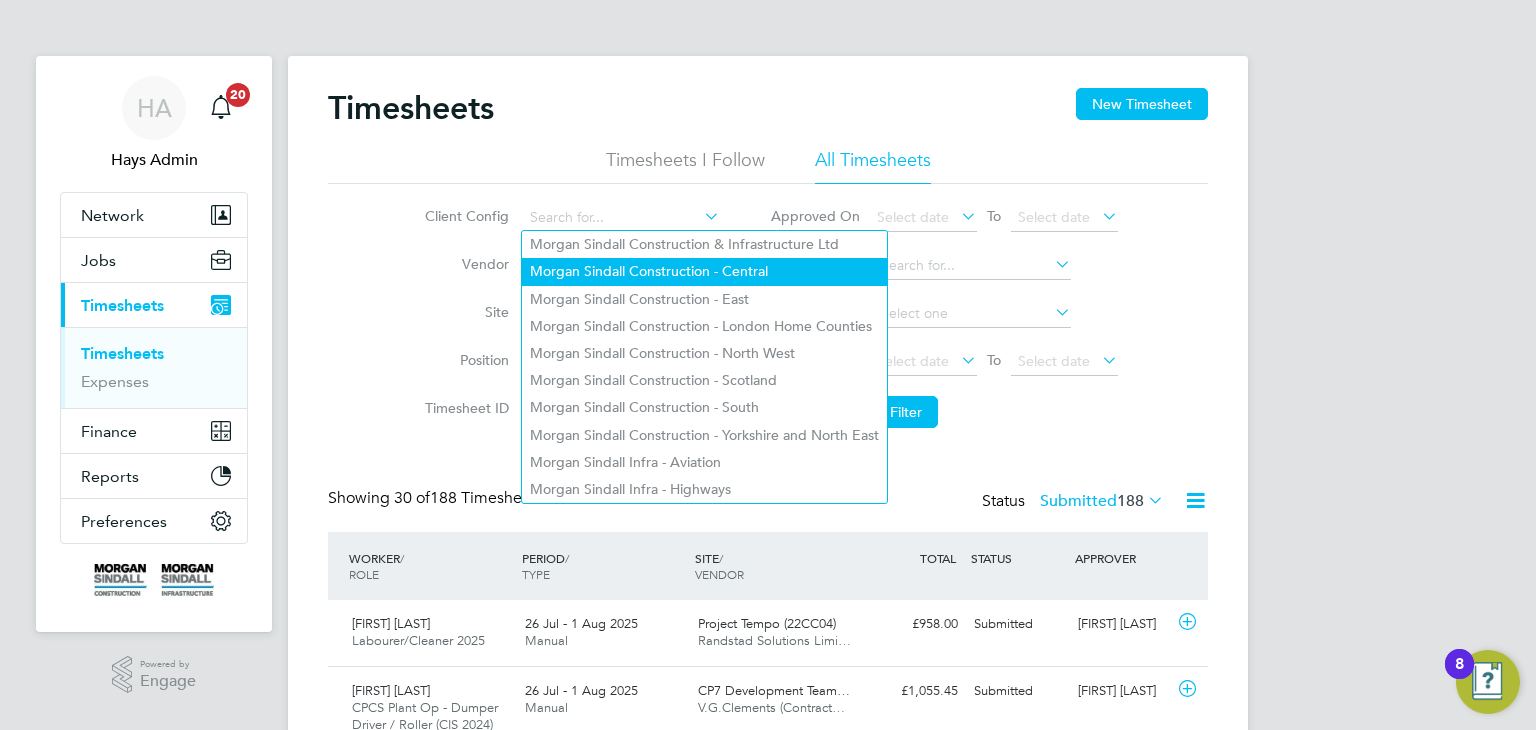 click on "Morgan Sindall Construction - Central" 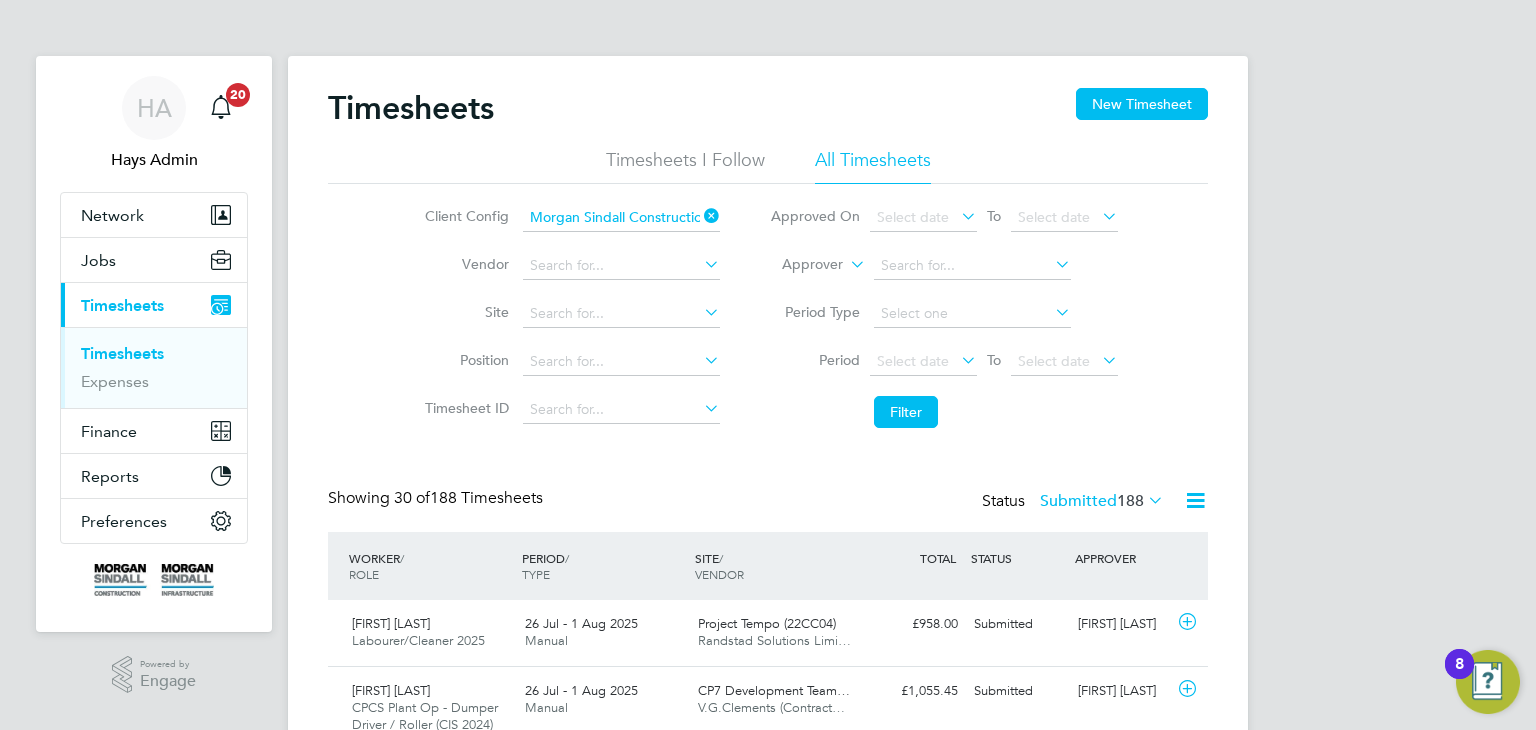 click 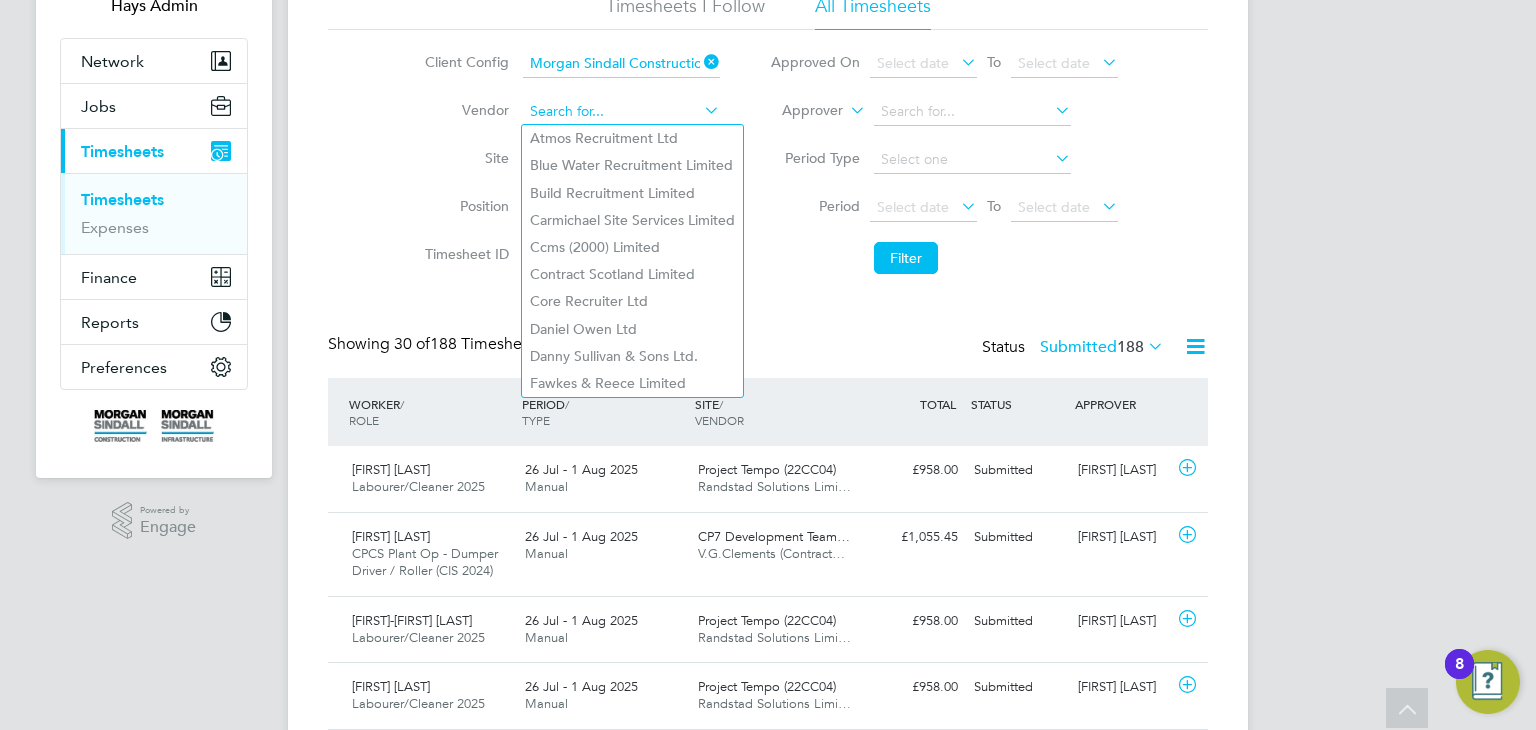 click 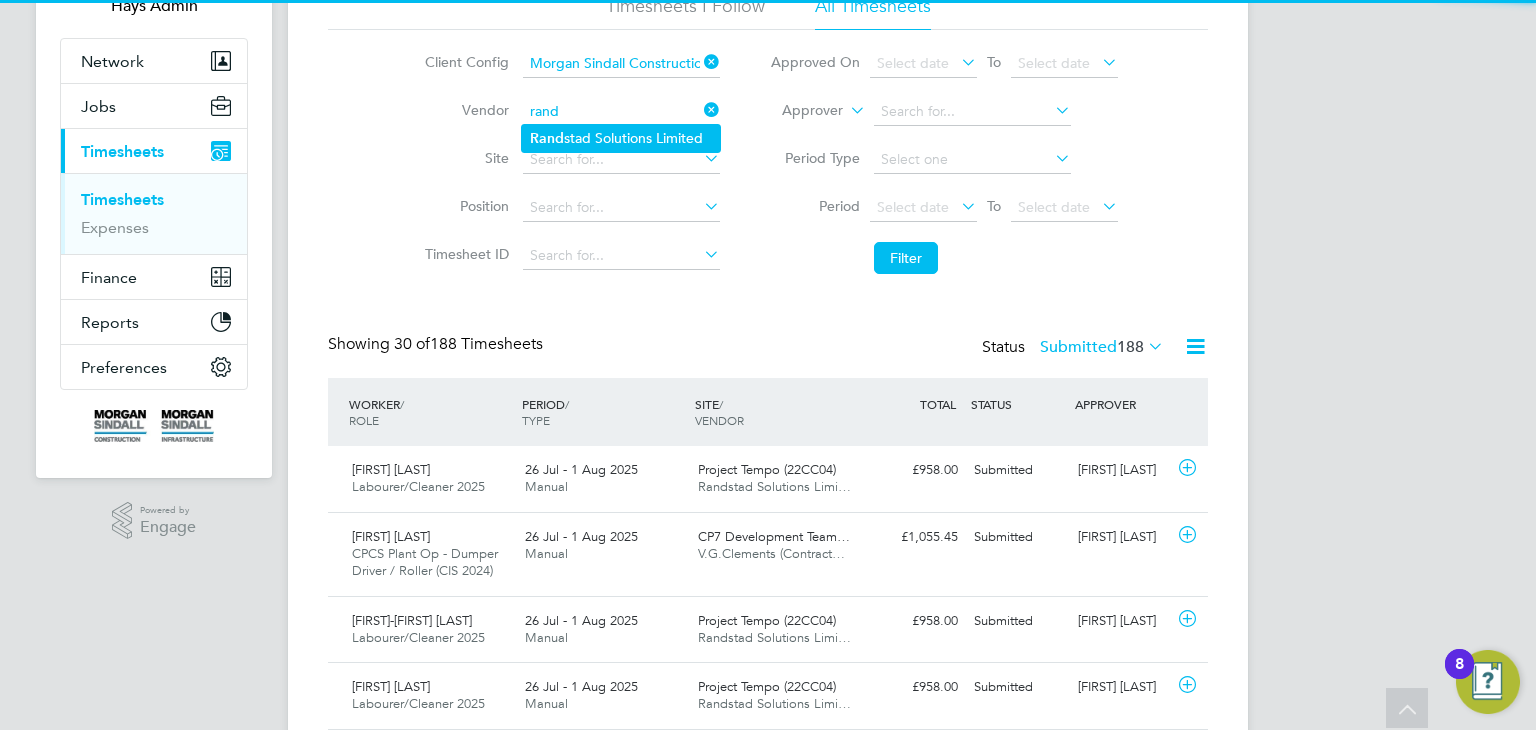 click on "Rand" 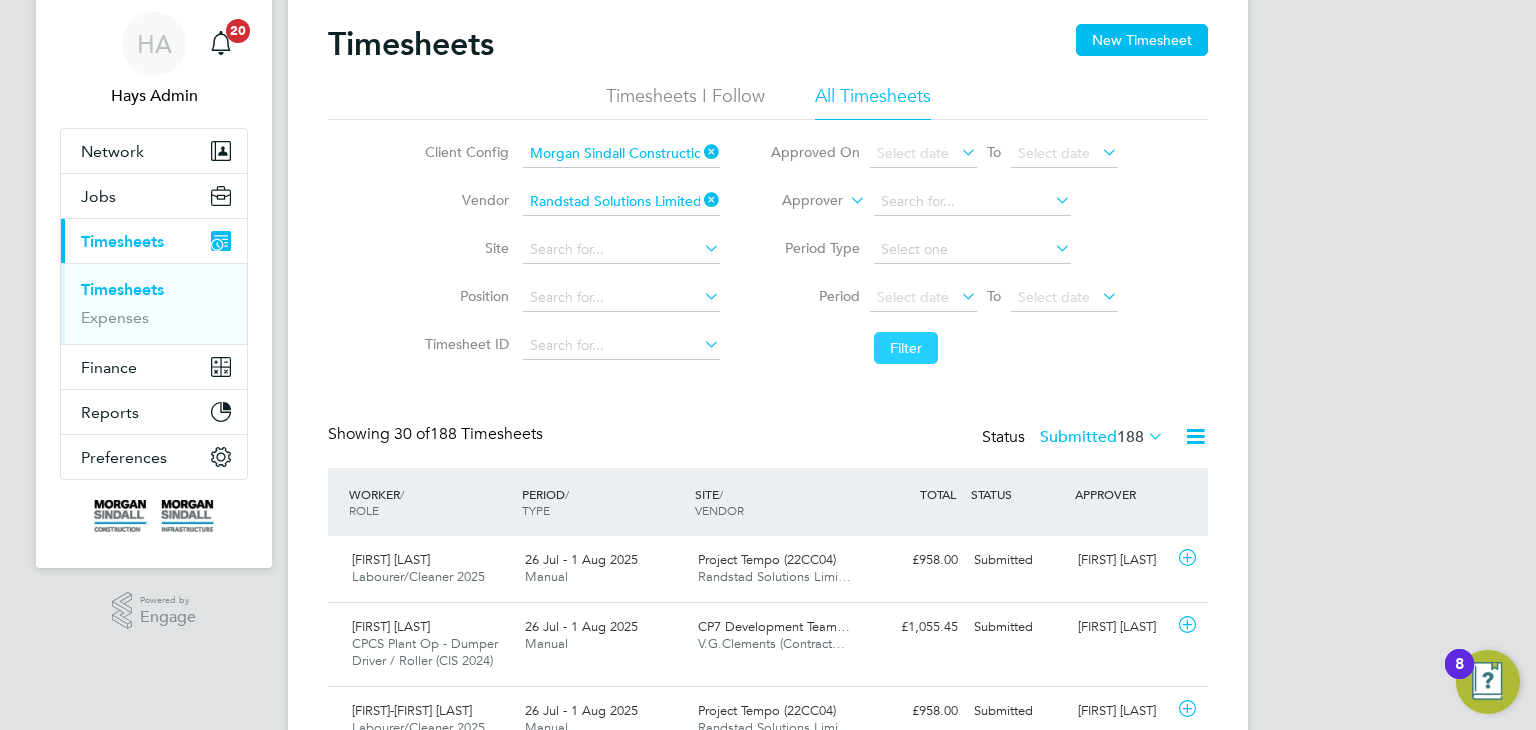 click on "Filter" 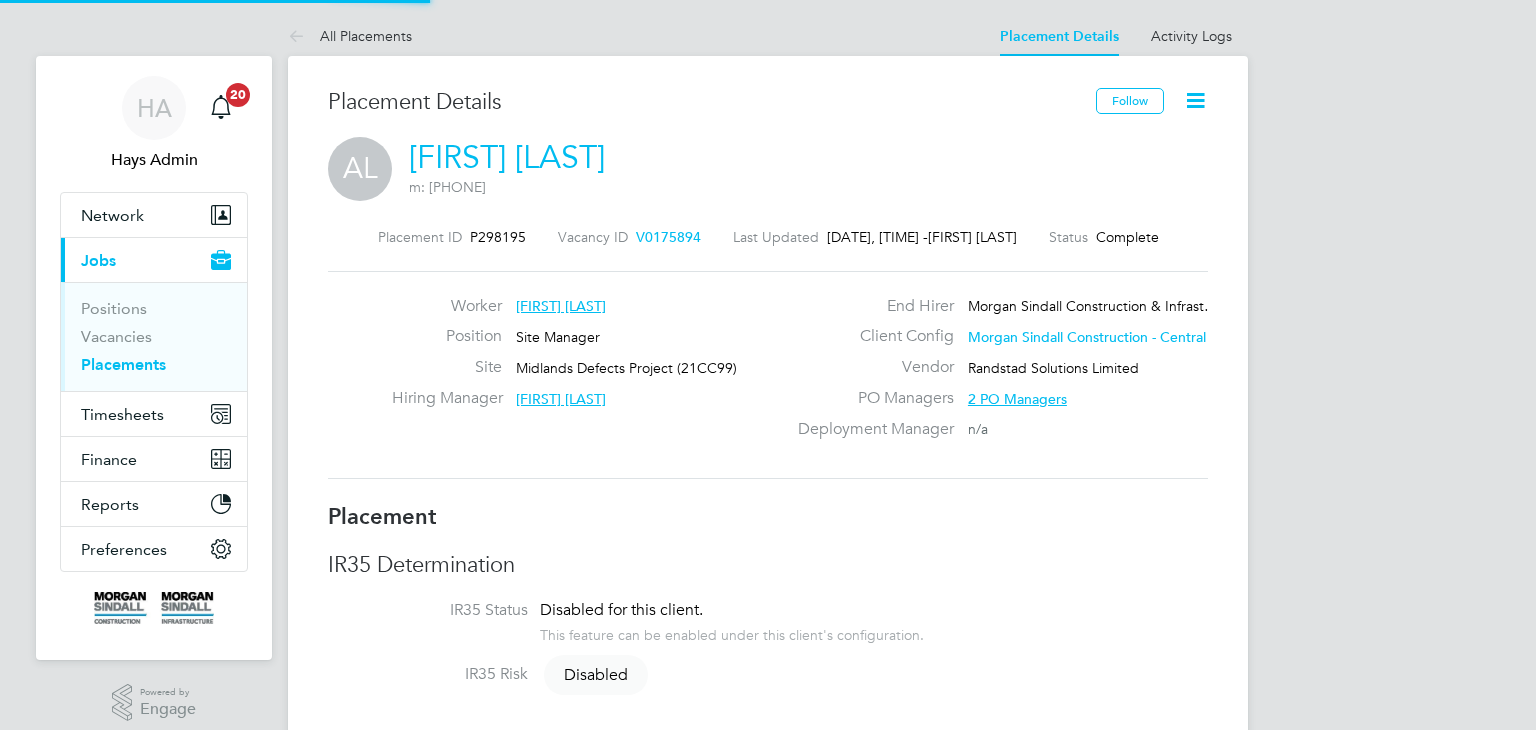scroll, scrollTop: 0, scrollLeft: 0, axis: both 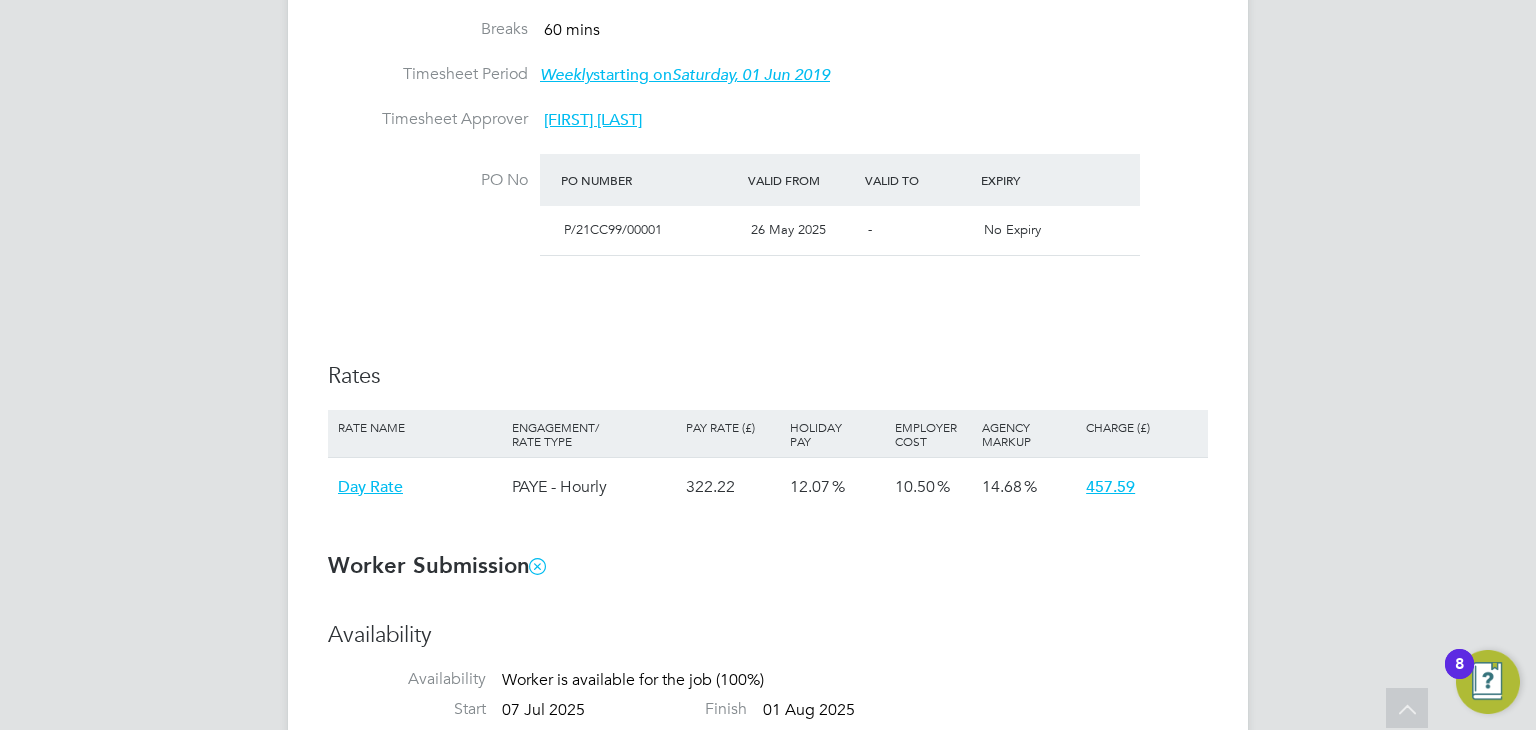 click on "PAYE - Hourly" at bounding box center [594, 487] 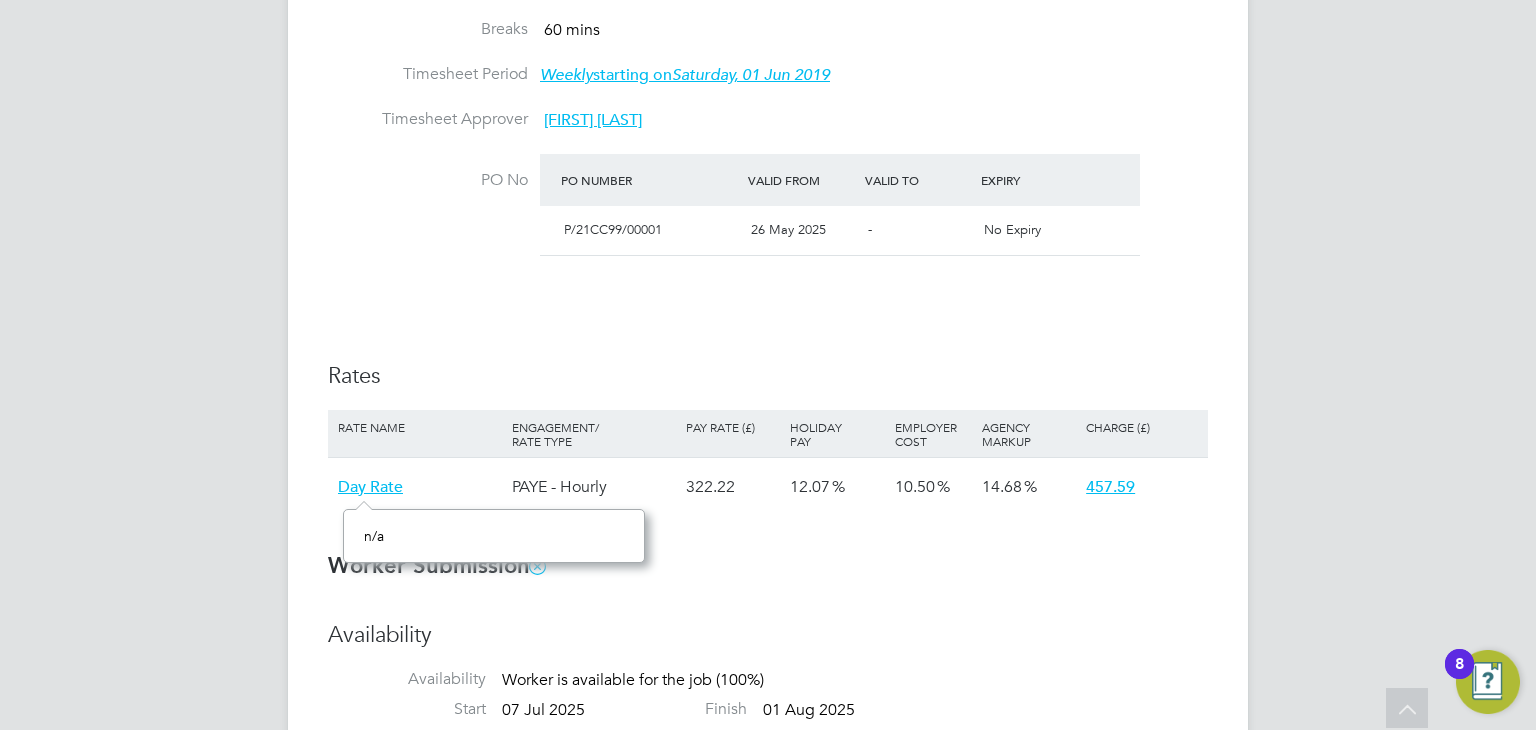 click on "Day Rate" at bounding box center (370, 487) 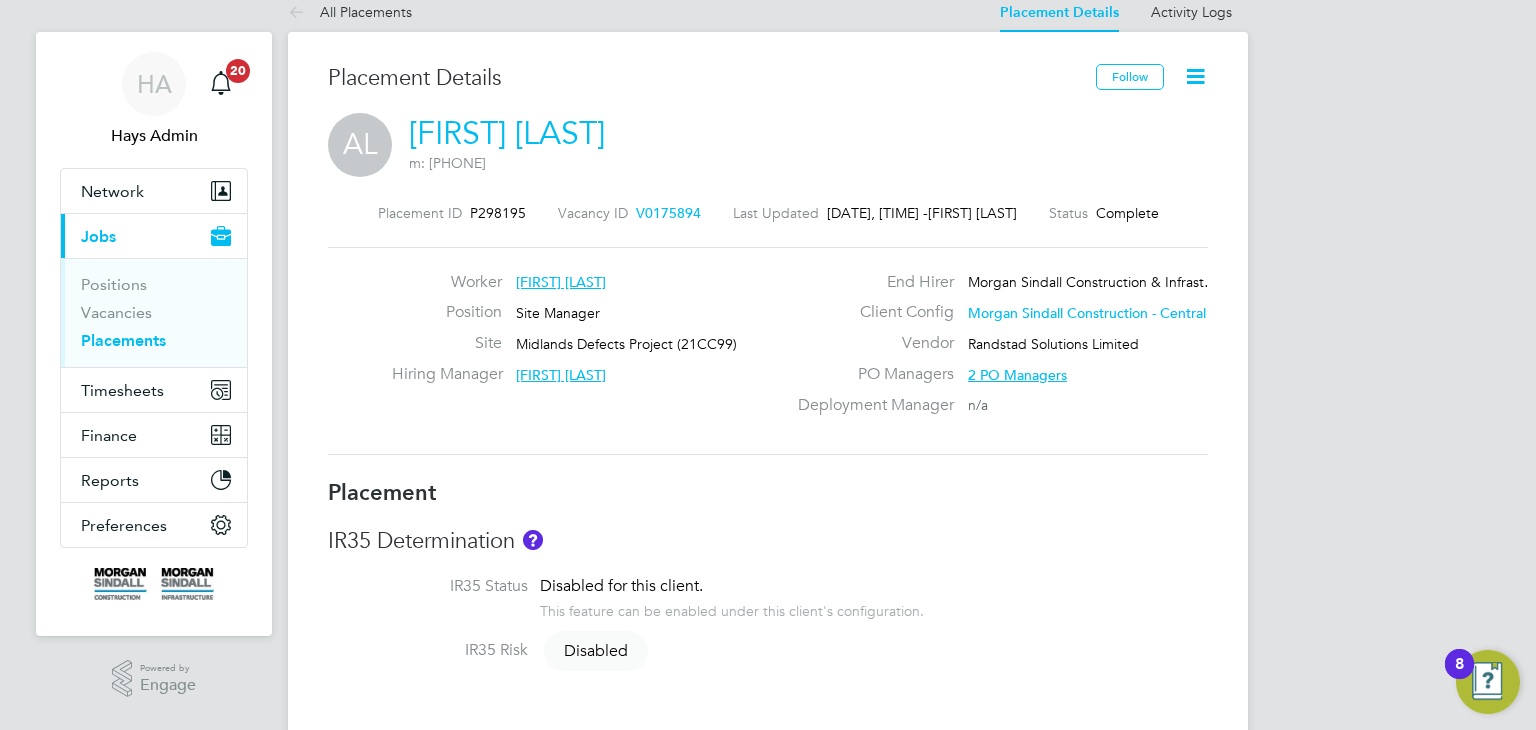 scroll, scrollTop: 0, scrollLeft: 0, axis: both 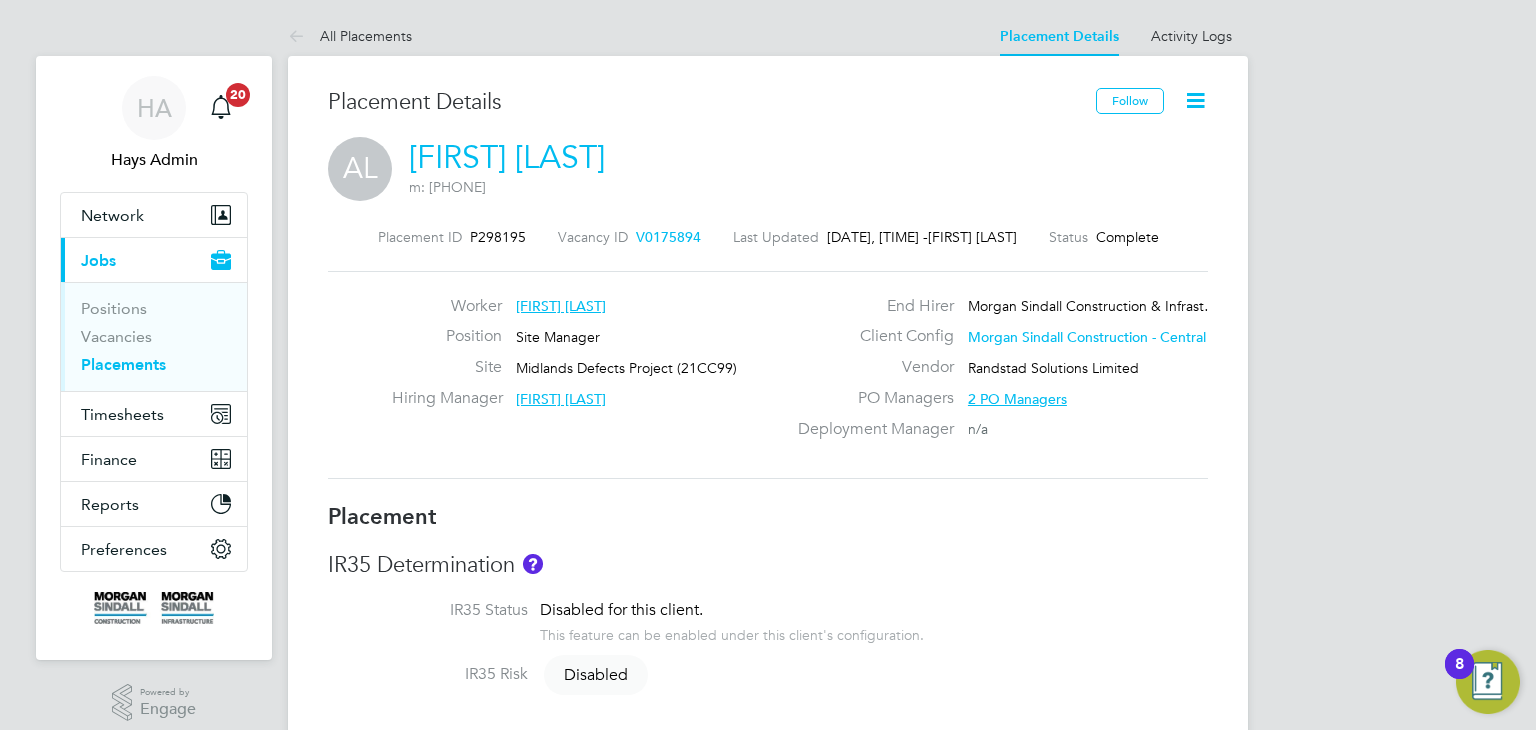 click 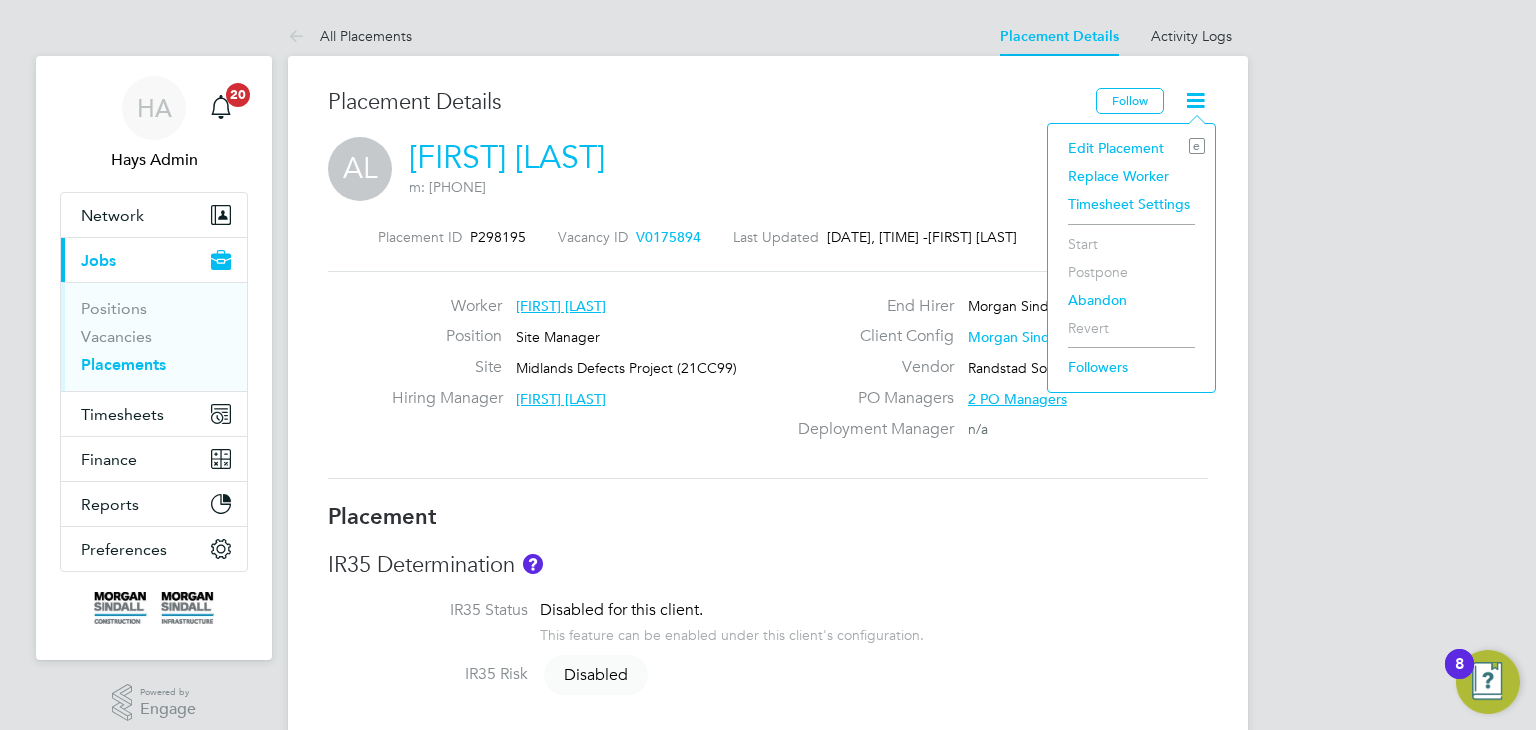 click on "HA   Hays Admin   Notifications
20   Applications:   Network
Team Members   Businesses   Sites   Workers   Contacts   Current page:   Jobs
Positions   Vacancies   Placements   Timesheets
Timesheets   Expenses   Finance
Invoices & Credit Notes   Statements   Payments   Contract POs   Reports
CIS Reports   Report Downloads   Preferences
My Business   Branding   VMS Configurations   Notifications   Activity Logs
.st0{fill:#C0C1C2;}
Powered by Engage All Placements Placement Details   Activity Logs   Placement Details Activity Logs All Placements Placement Details Follow   AL   Adam Lawley   m: 07834555540  Placement ID   P298195 Vacancy ID   V0175894   Last Updated   04 Aug 2025, 07:33 -  Emma Wells Status   Complete   Worker   Position" at bounding box center [768, 1642] 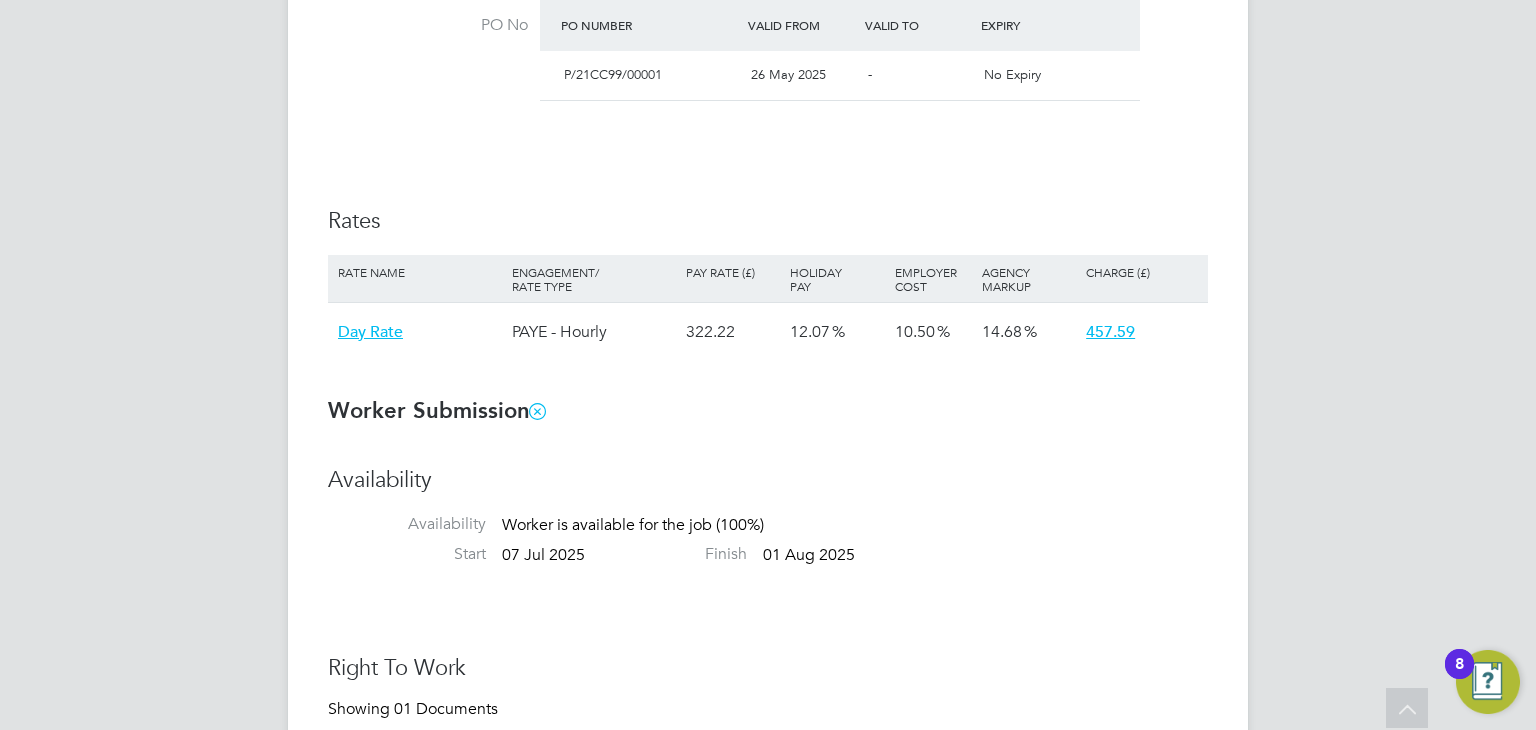 scroll, scrollTop: 1166, scrollLeft: 0, axis: vertical 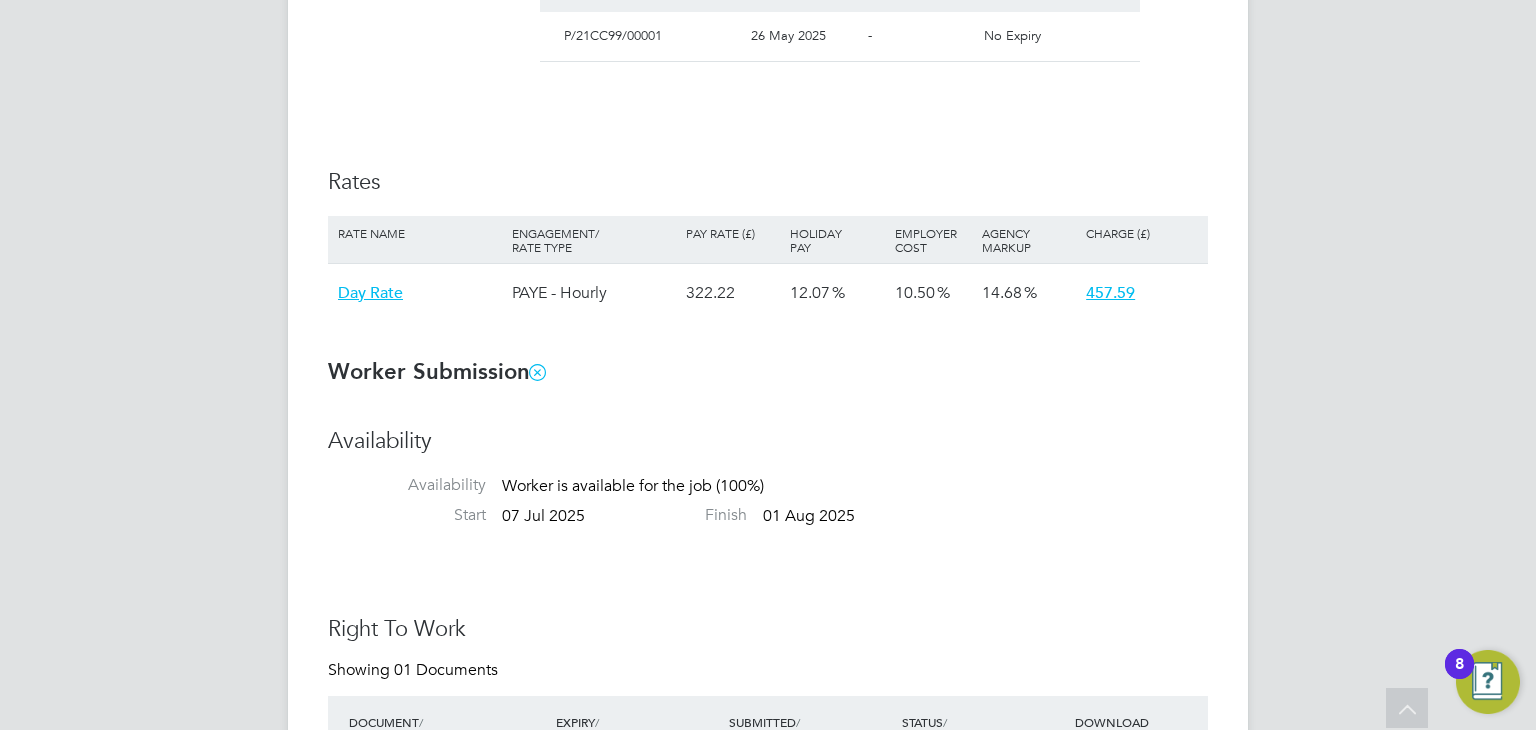 click on "12.07" at bounding box center (837, 293) 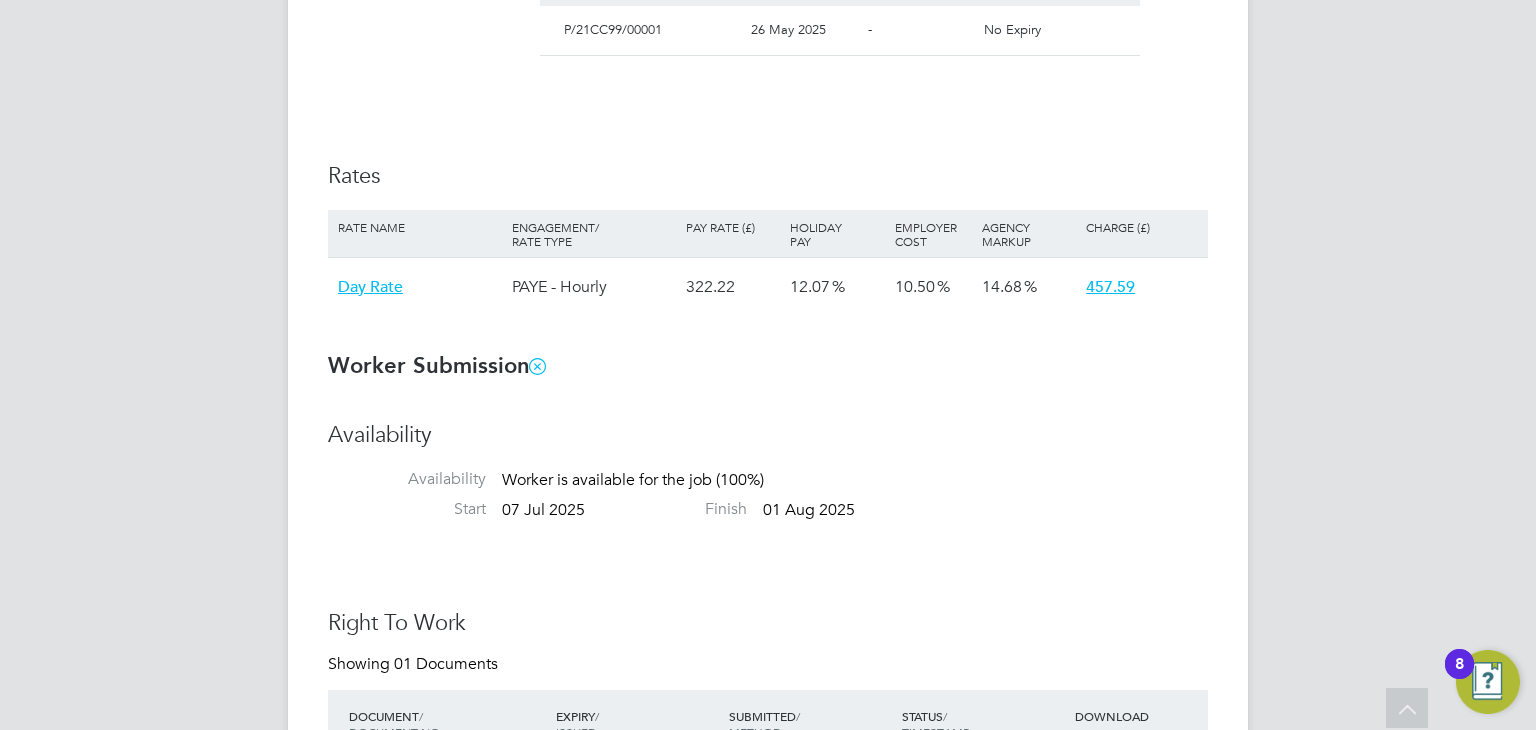 scroll, scrollTop: 1150, scrollLeft: 0, axis: vertical 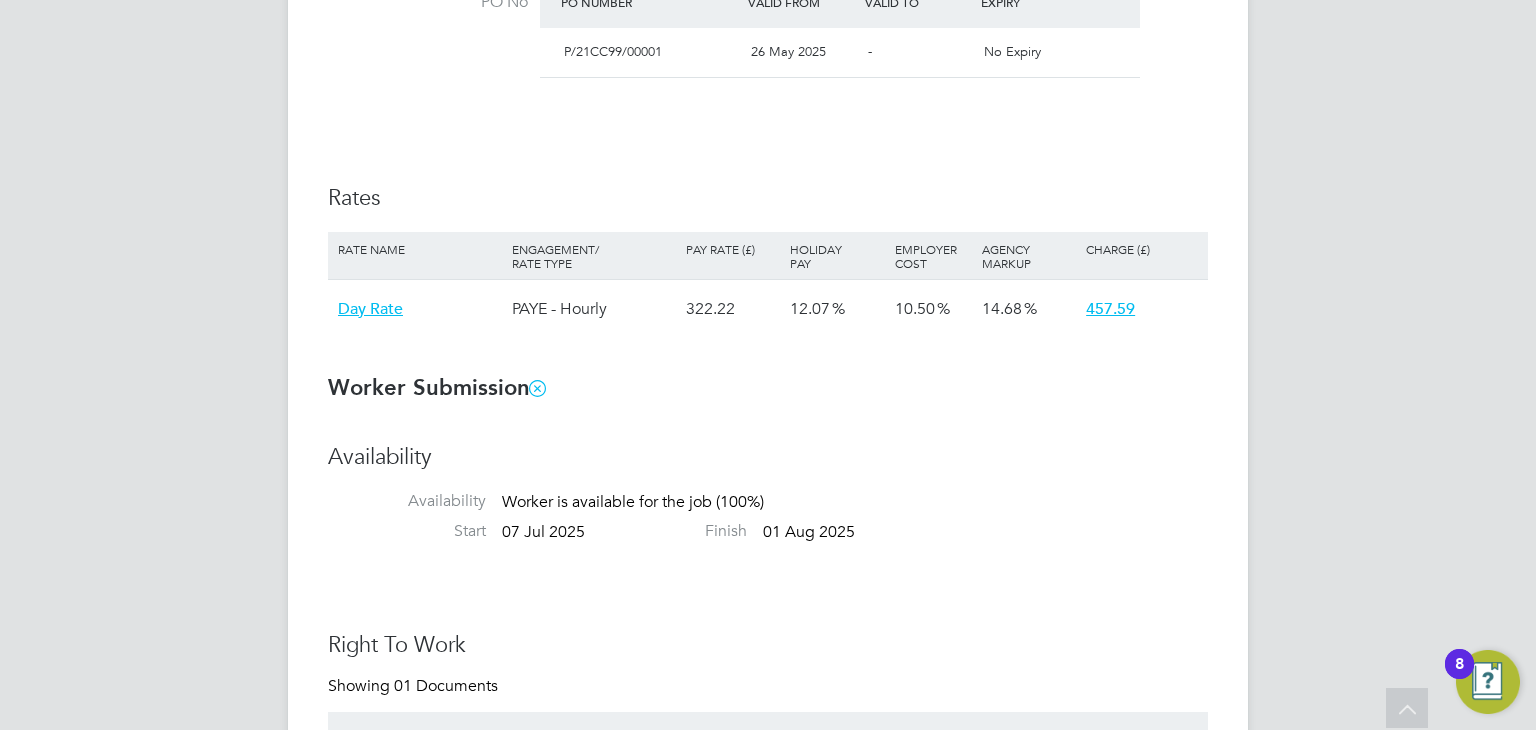 click on "457.59" at bounding box center [1110, 309] 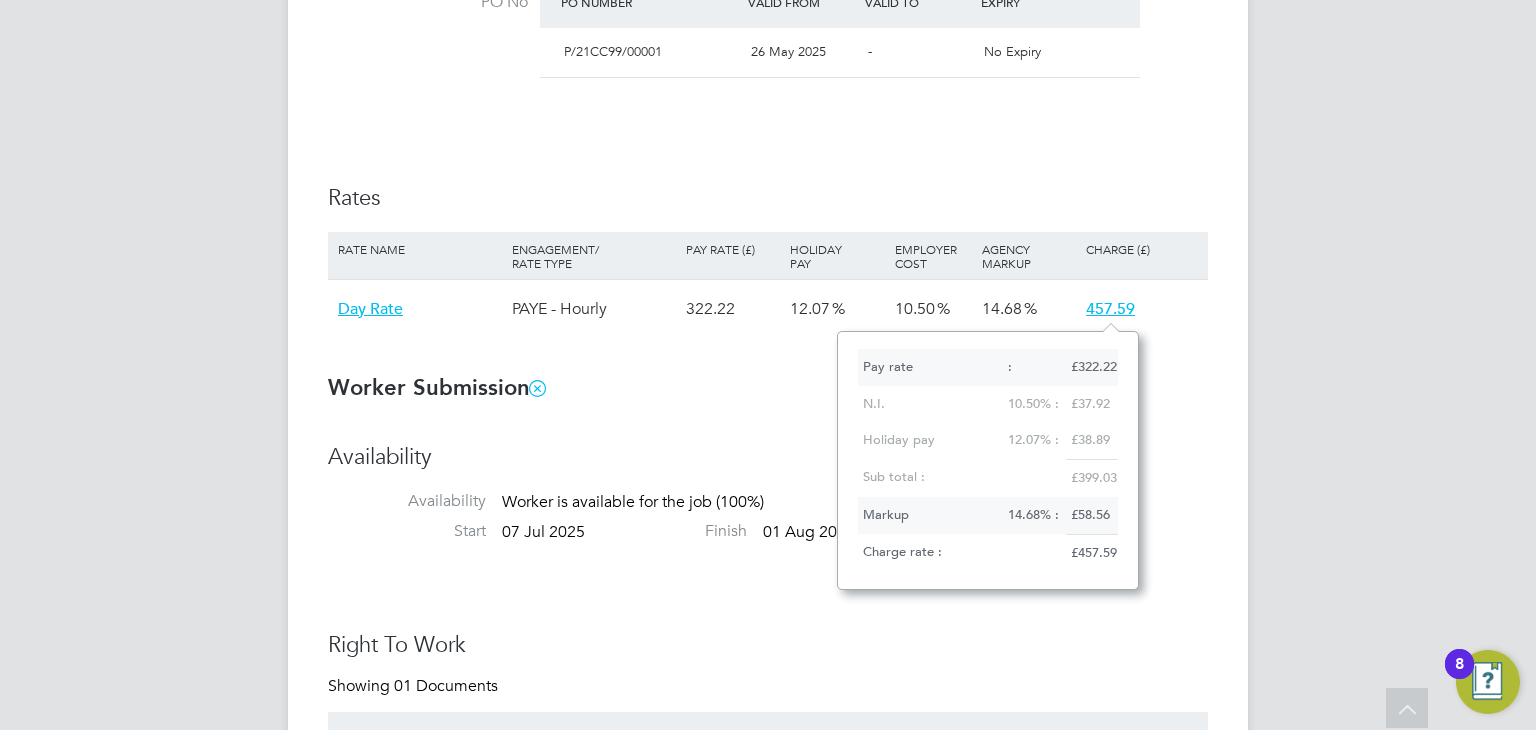 click on "HA   Hays Admin   Notifications
20   Applications:   Network
Team Members   Businesses   Sites   Workers   Contacts   Current page:   Jobs
Positions   Vacancies   Placements   Timesheets
Timesheets   Expenses   Finance
Invoices & Credit Notes   Statements   Payments   Contract POs   Reports
CIS Reports   Report Downloads   Preferences
My Business   Branding   VMS Configurations   Notifications   Activity Logs
.st0{fill:#C0C1C2;}
Powered by Engage All Placements Placement Details   Activity Logs   Placement Details Activity Logs All Placements Placement Details Follow   AL   Adam Lawley   m: 07834555540  Placement ID   P298195 Vacancy ID   V0175894   Last Updated   04 Aug 2025, 07:33 -  Emma Wells Status   Complete   Worker   Position" at bounding box center (768, 492) 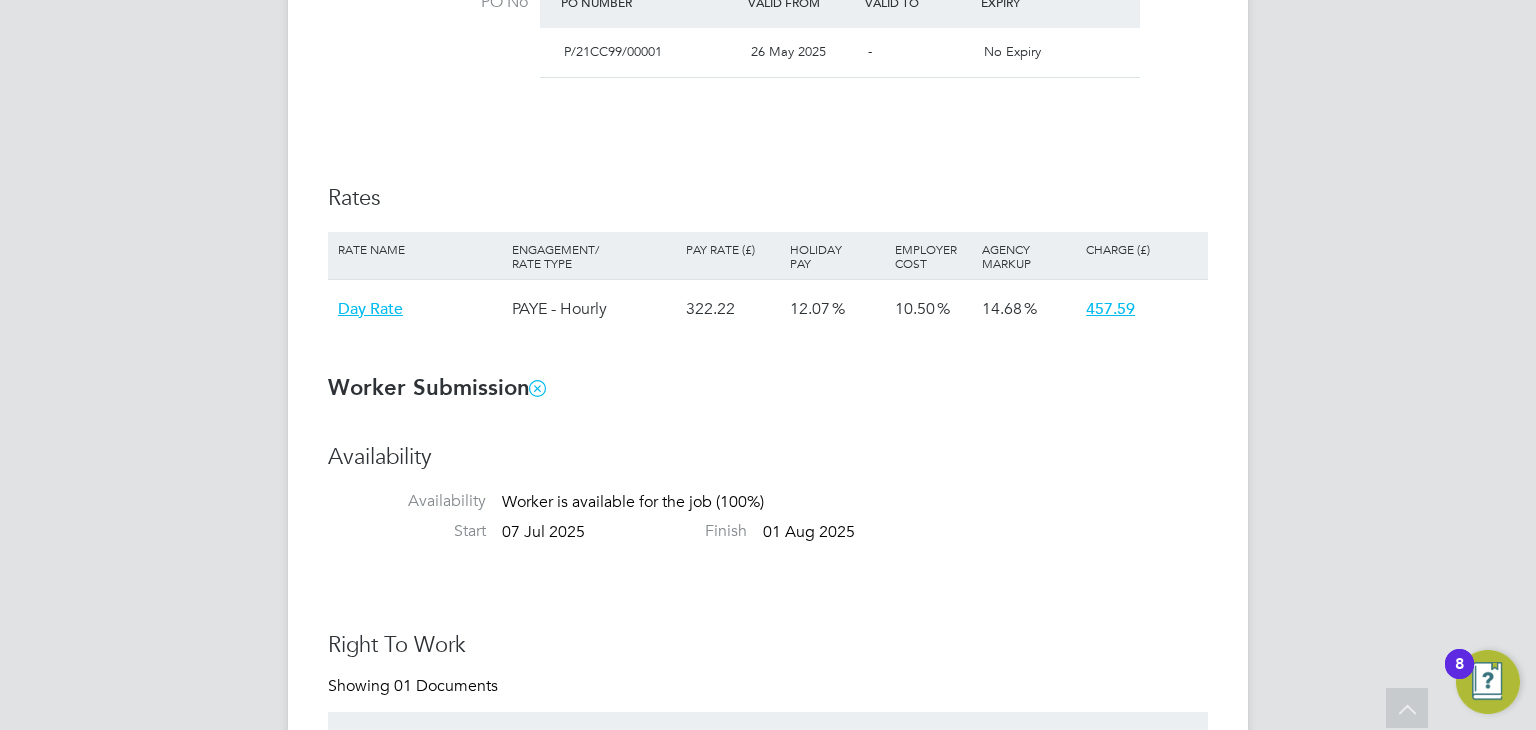 click on "457.59" at bounding box center [1110, 309] 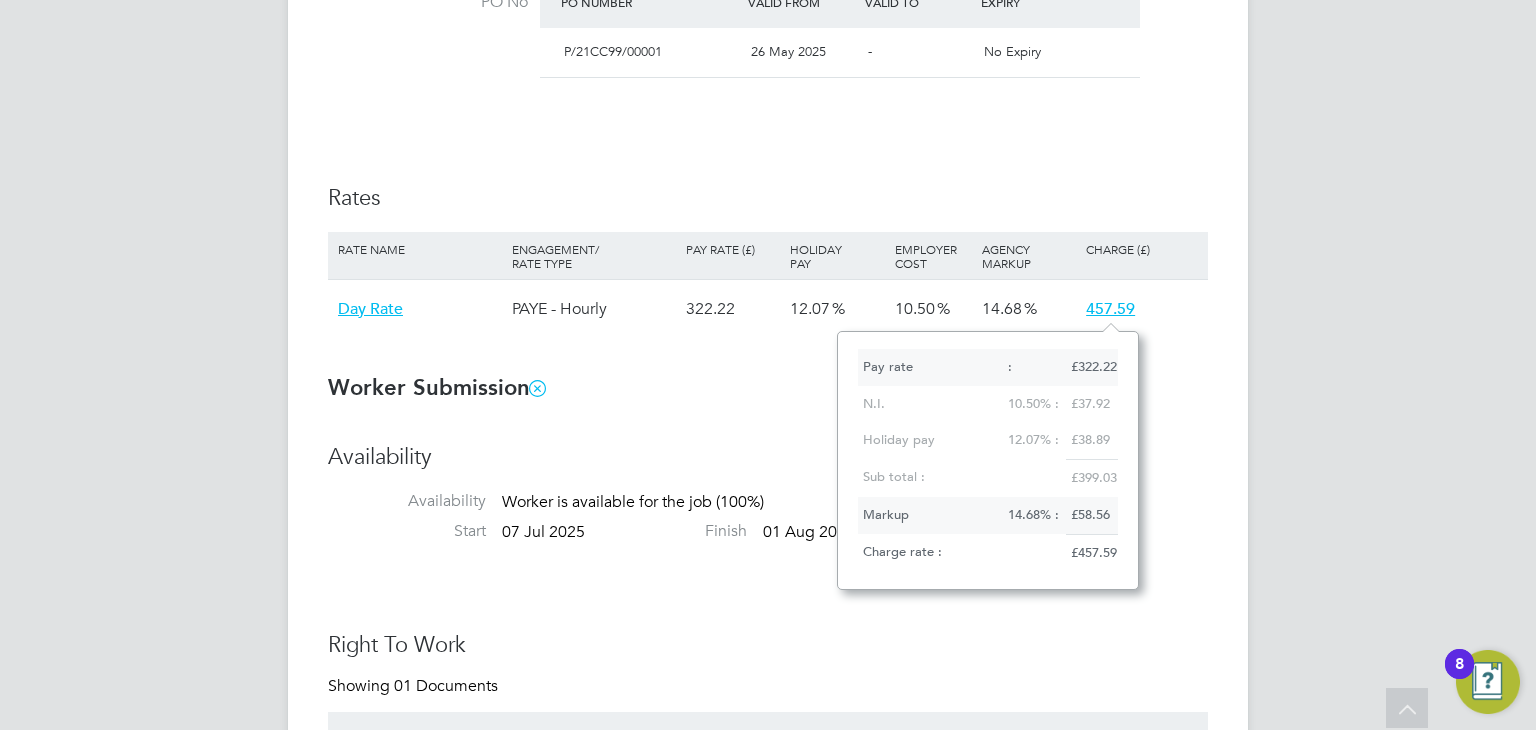 click on "14.68% :" 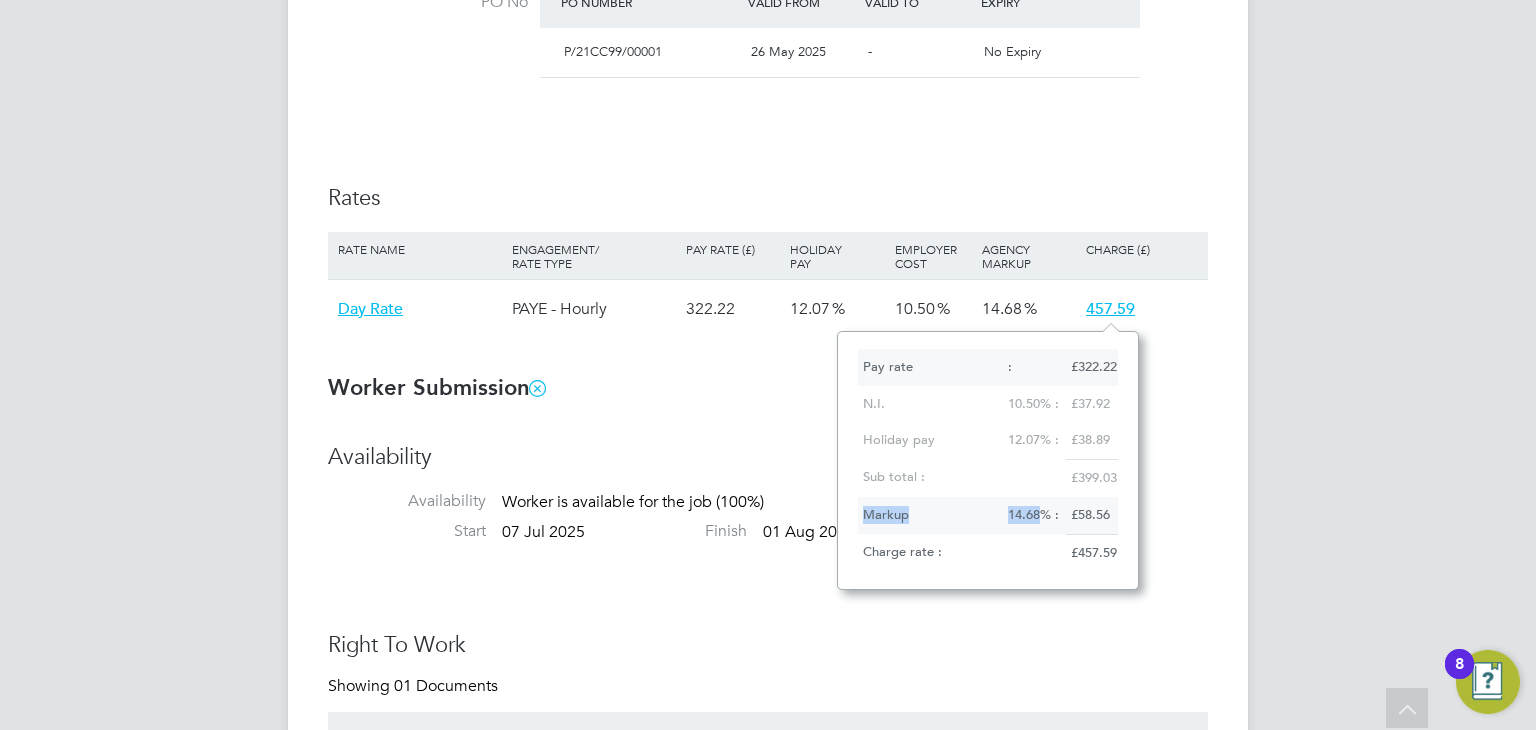 click on "14.68% :" 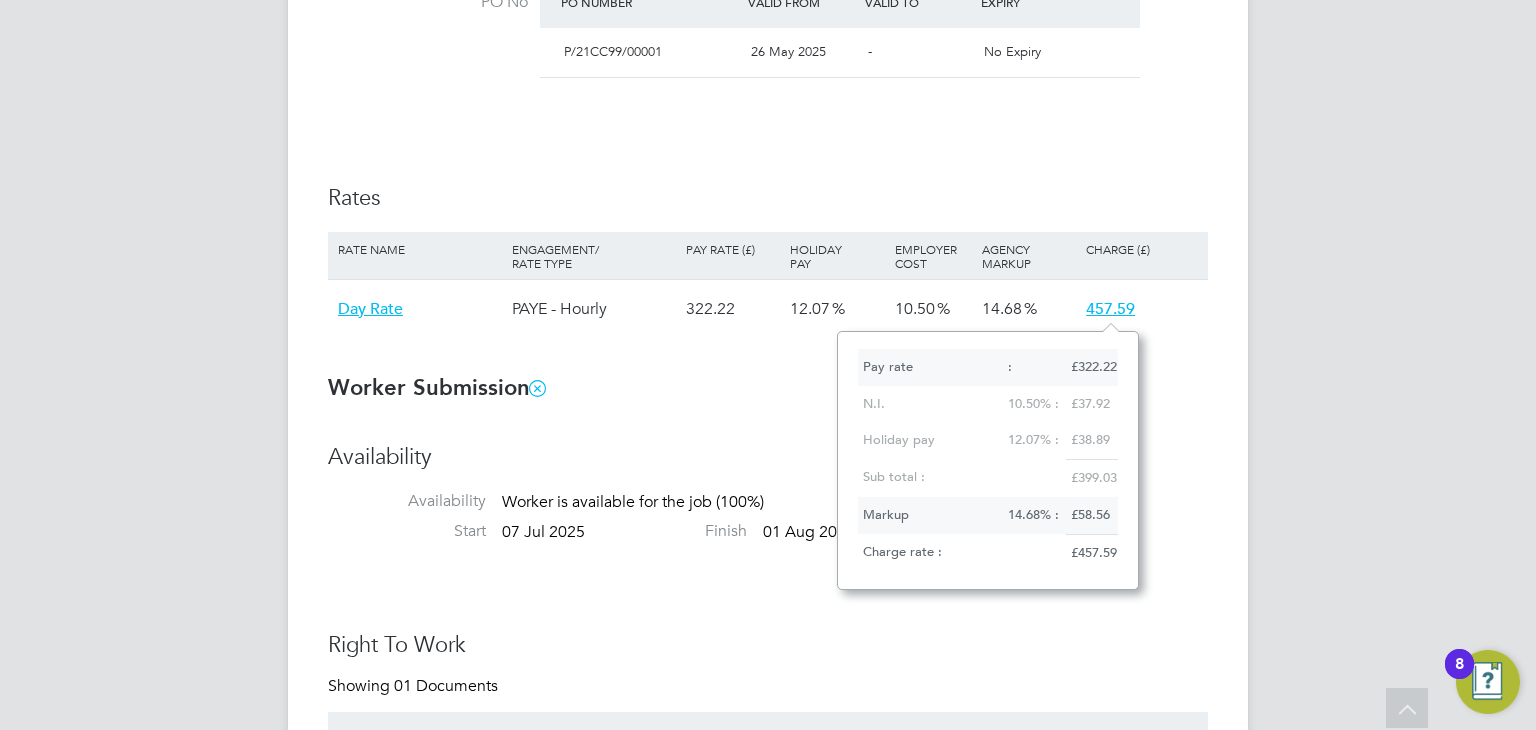 click on "Placement IR35 Determination IR35 Status Disabled for this client. This feature can be enabled under this client's configuration. IR35 Risk   Disabled Details Start Date 07 Jul 2025  DAYS  (20 working days) Finish Date 01 Aug 2025 Working Days   Mon,  Tue,  Wed,  Thu,  Fri,  Sat,  Sun Working Hours 08:00 - 18:00  10.00hrs Breaks   60 mins Timesheet Period Weekly  starting on  Saturday, 01 Jun 2019 Timesheet Approver   Richard Frape PO No PO Number Valid From Valid To Expiry   P/21CC99/00001   26 May 2025   - No Expiry Rates Rate Name Engagement/ Rate Type Pay Rate (£) Holiday Pay Employer Cost Agency Markup Charge (£) Day Rate PAYE - Hourly 322.22 12.07   10.50   14.68 457.59 Worker Submission  Availability Availability   Worker is available for the job (100%)     Start   07 Jul 2025   Finish   01 Aug 2025 Right To Work Showing   01 Documents DOCUMENT  / DOCUMENT NO. EXPIRY  / ISSUED SUBMITTED  / METHOD STATUS  / TIMESTAMP DOWNLOAD Passport 526680137 09 Jul 2025 09 Mar 2015 14 Jul 2025  Verified   Showing" 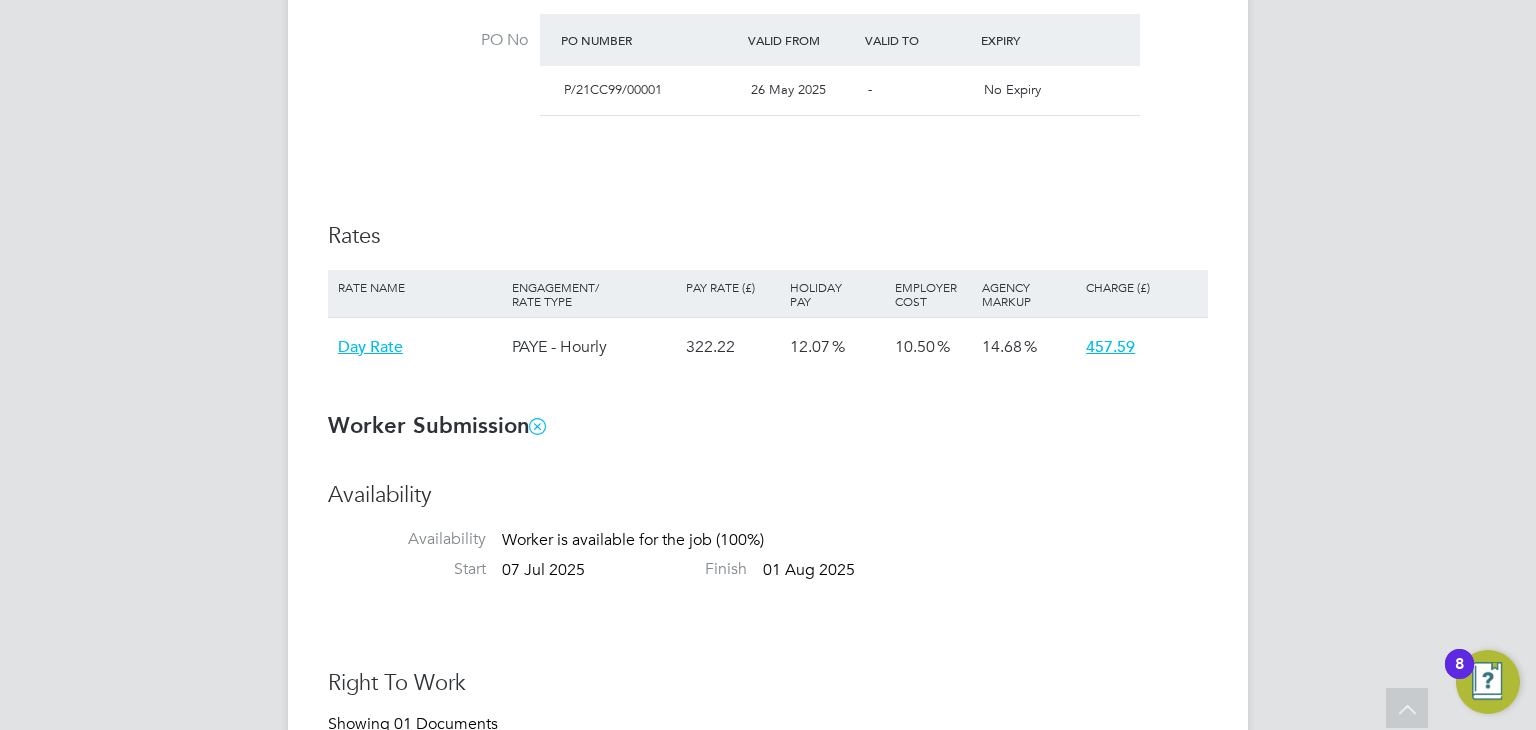scroll, scrollTop: 1111, scrollLeft: 0, axis: vertical 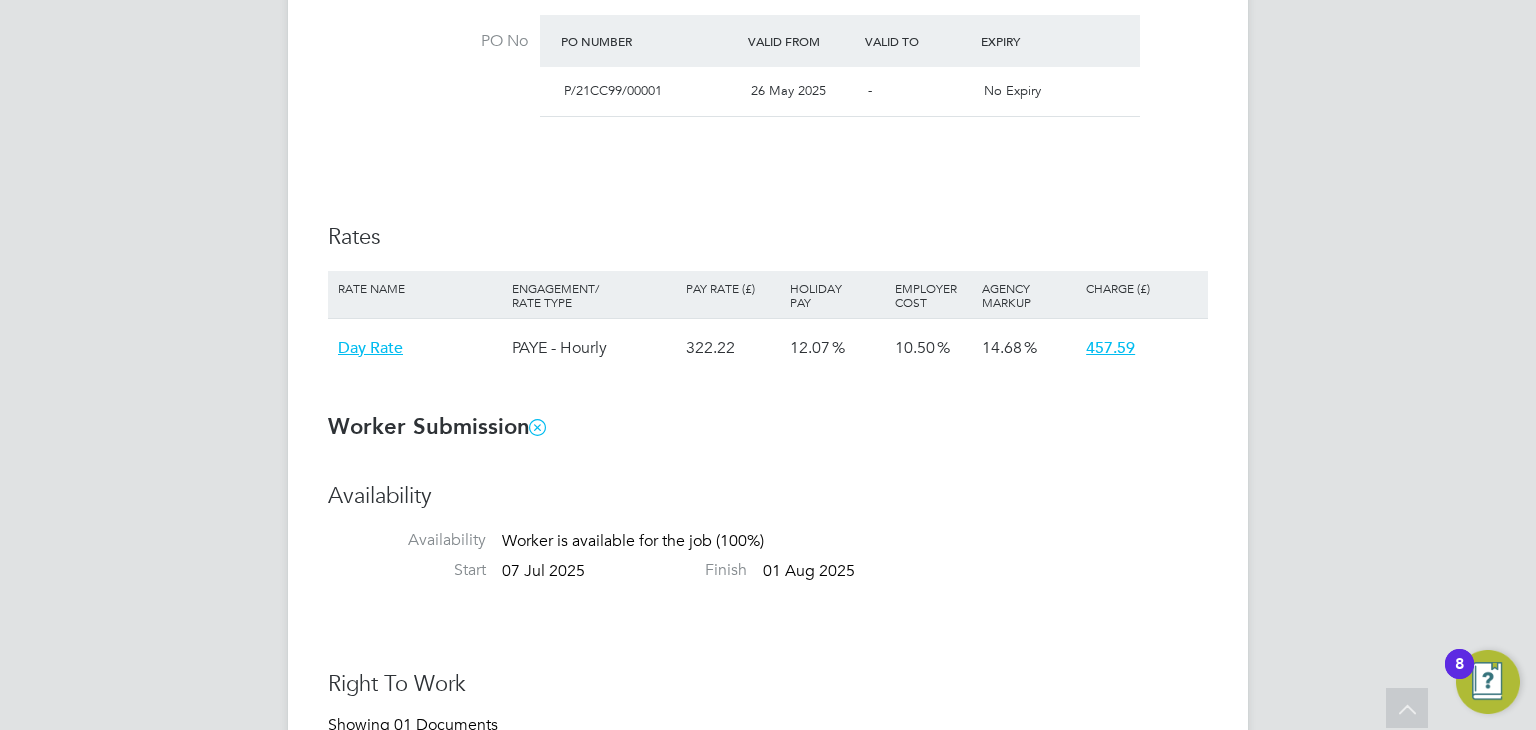 click on "Day Rate" at bounding box center [370, 348] 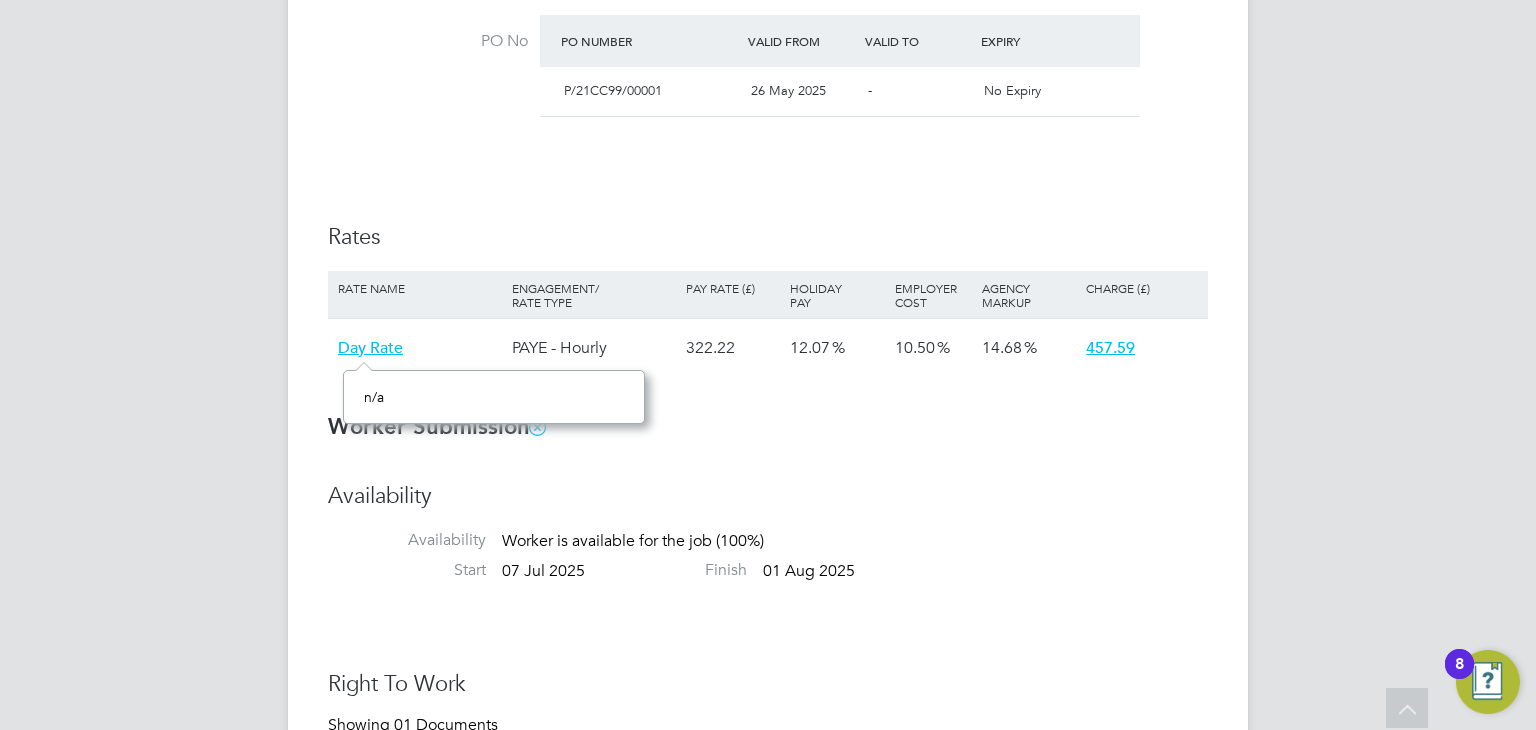 click on "Availability Availability   Worker is available for the job (100%)" at bounding box center [768, 521] 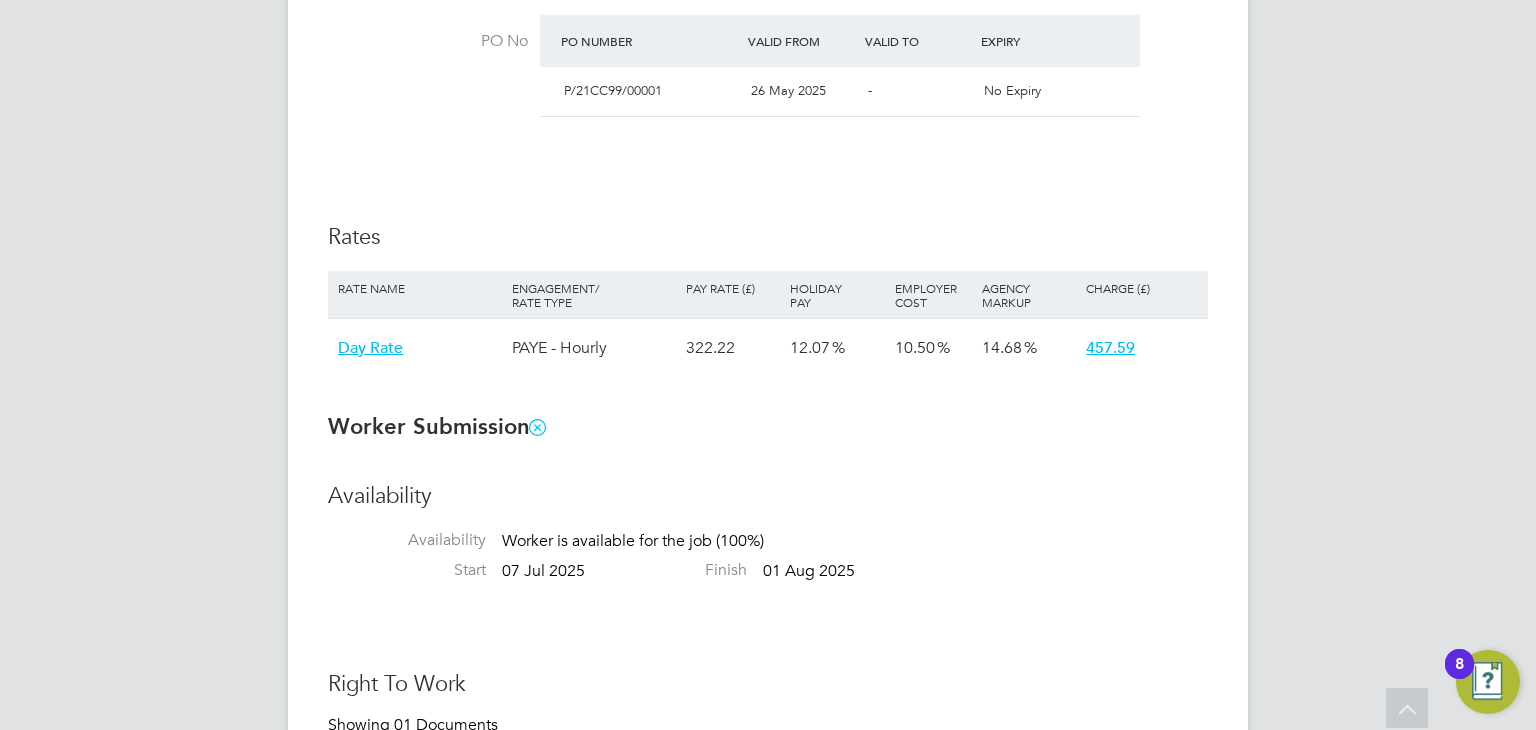 click on "HA   Hays Admin   Notifications
20   Applications:   Network
Team Members   Businesses   Sites   Workers   Contacts   Current page:   Jobs
Positions   Vacancies   Placements   Timesheets
Timesheets   Expenses   Finance
Invoices & Credit Notes   Statements   Payments   Contract POs   Reports
CIS Reports   Report Downloads   Preferences
My Business   Branding   VMS Configurations   Notifications   Activity Logs
.st0{fill:#C0C1C2;}
Powered by Engage All Placements Placement Details   Activity Logs   Placement Details Activity Logs All Placements Placement Details Follow   AL   Adam Lawley   m: 07834555540  Placement ID   P298195 Vacancy ID   V0175894   Last Updated   04 Aug 2025, 07:33 -  Emma Wells Status   Complete   Worker   Position" at bounding box center (768, 531) 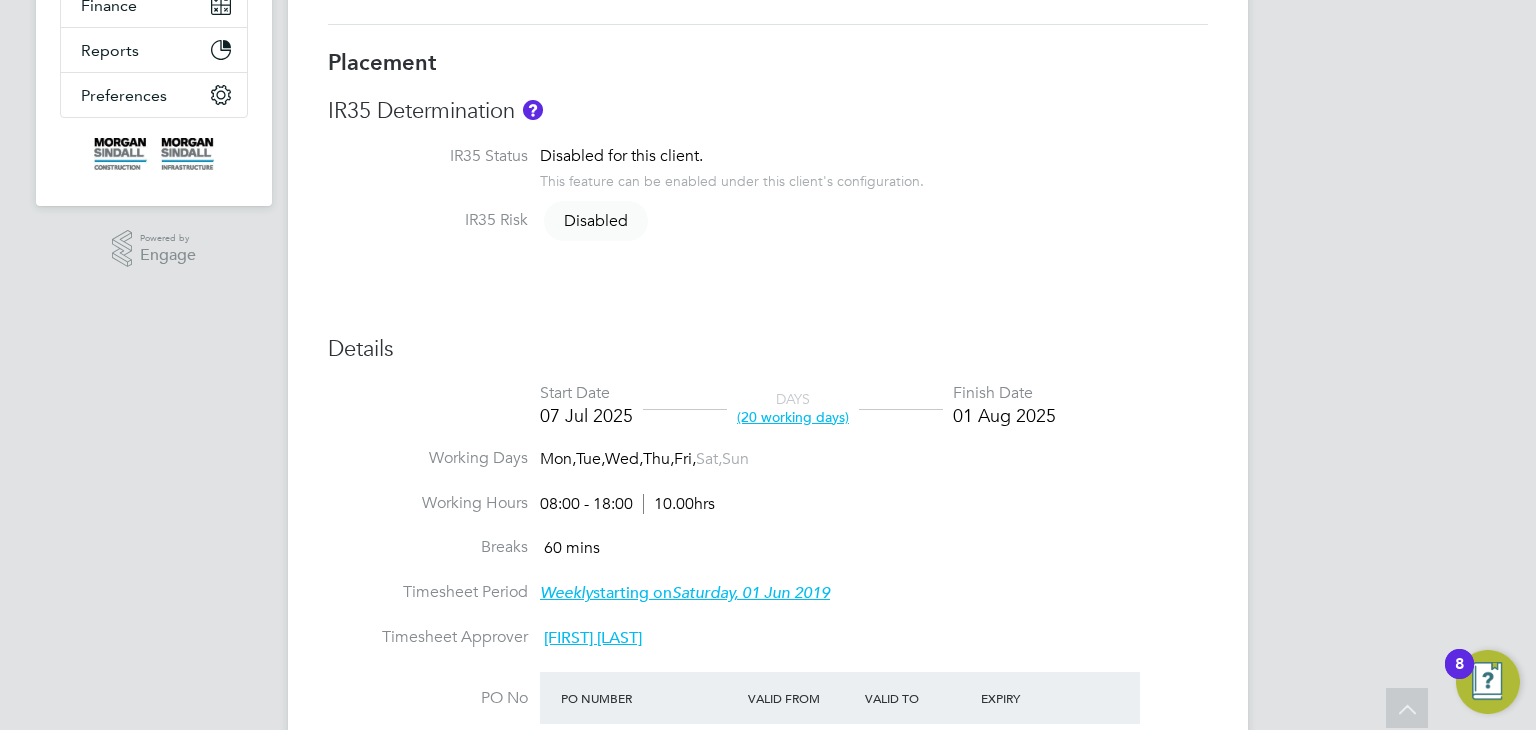 scroll, scrollTop: 453, scrollLeft: 0, axis: vertical 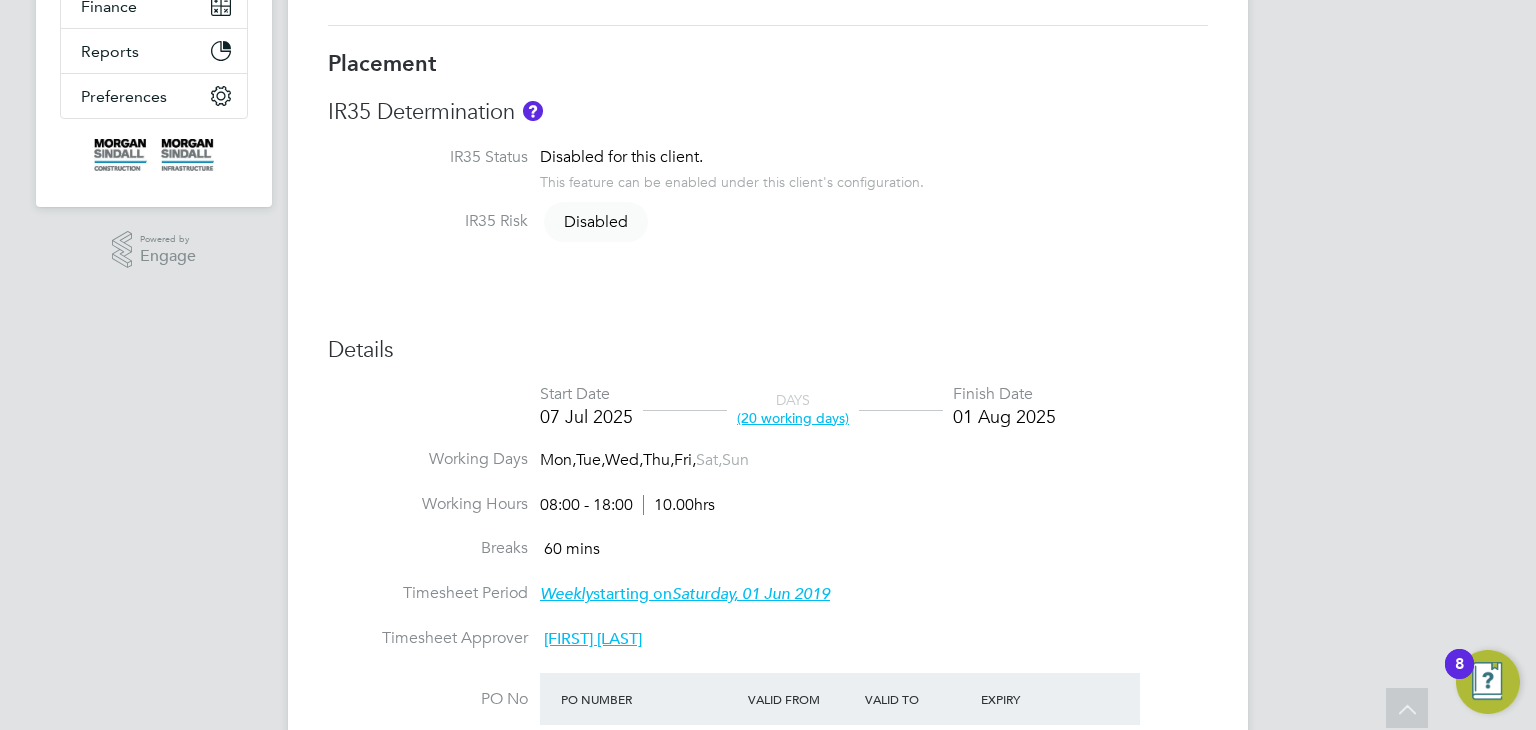 click on "01 Aug 2025" at bounding box center (1004, 416) 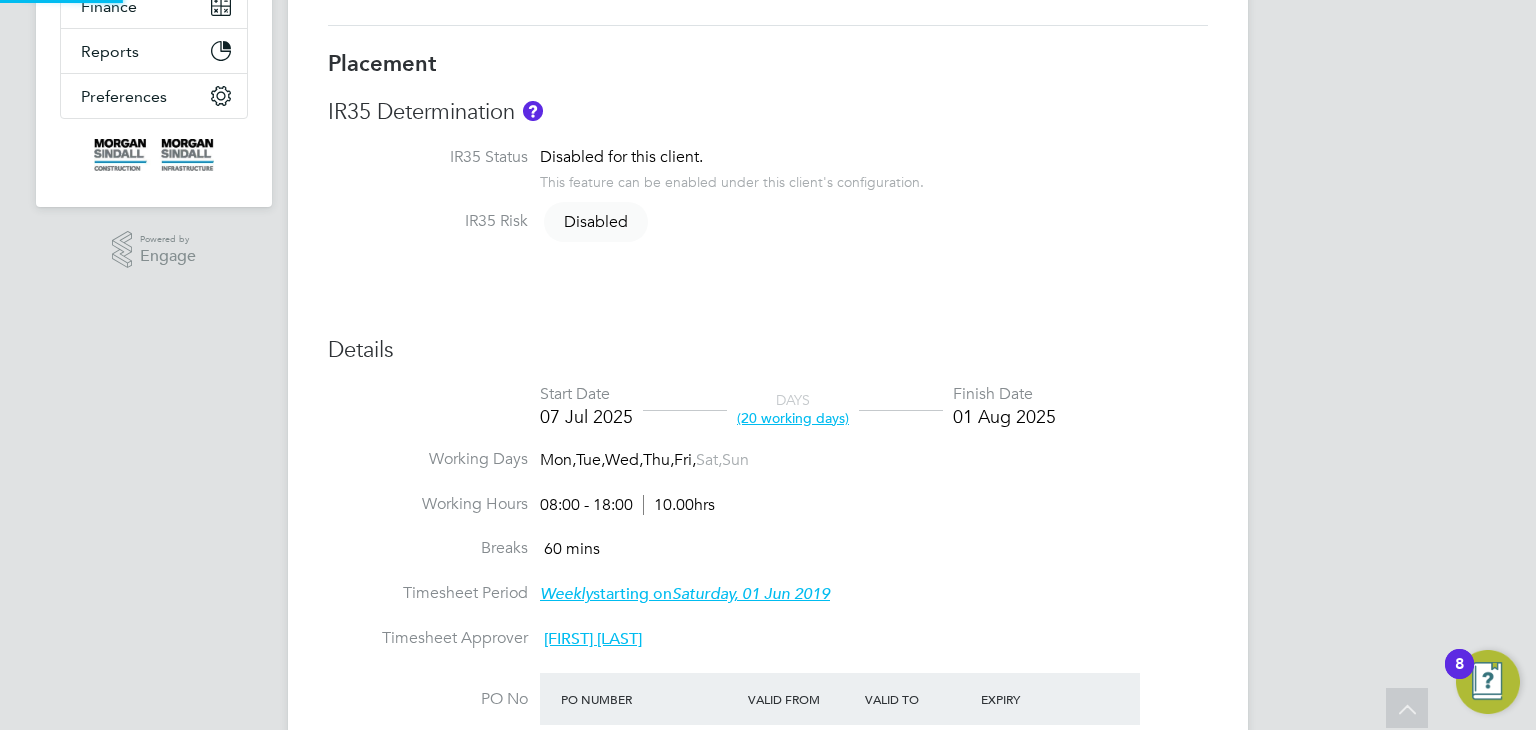scroll, scrollTop: 9, scrollLeft: 10, axis: both 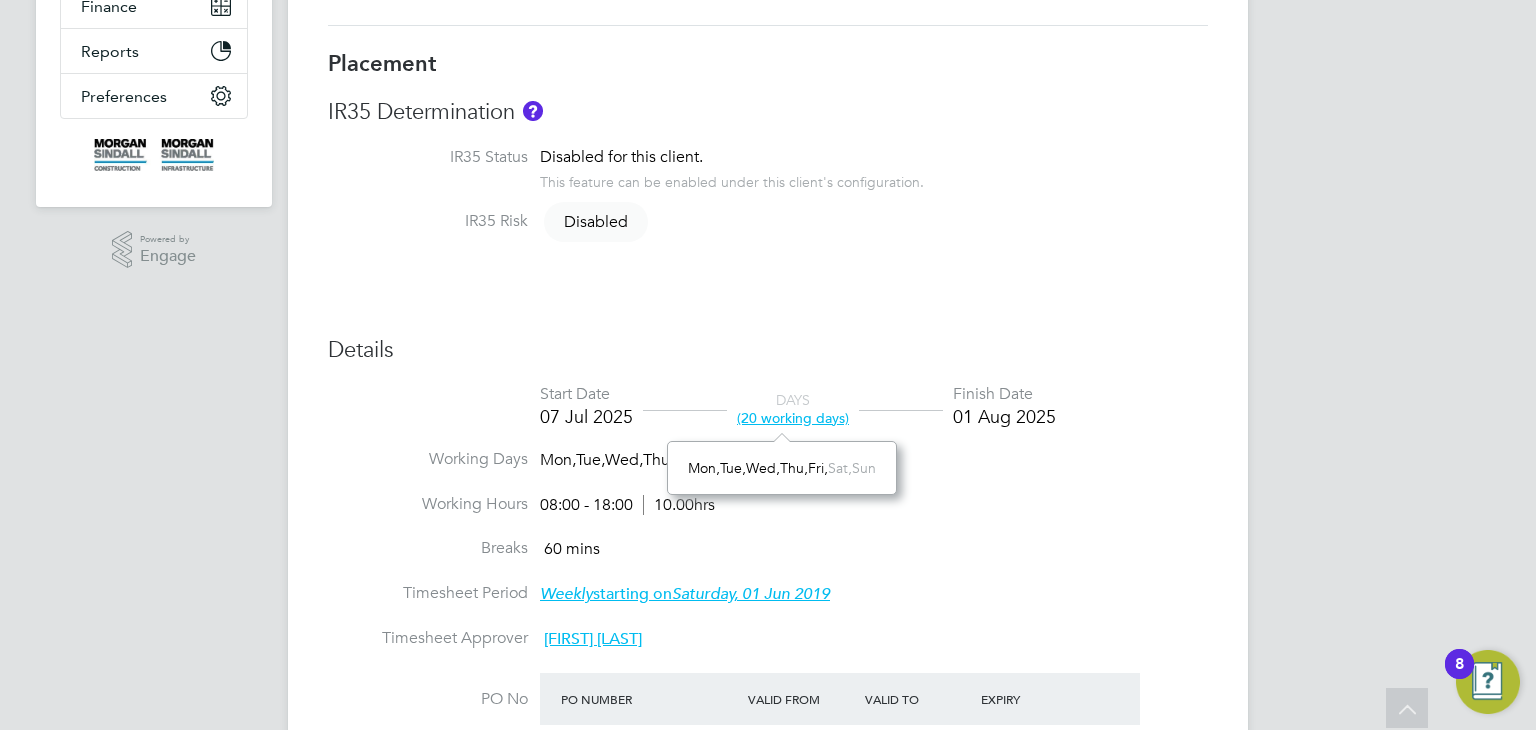 click on "Working Hours 08:00 - 18:00  10.00hrs" at bounding box center (768, 516) 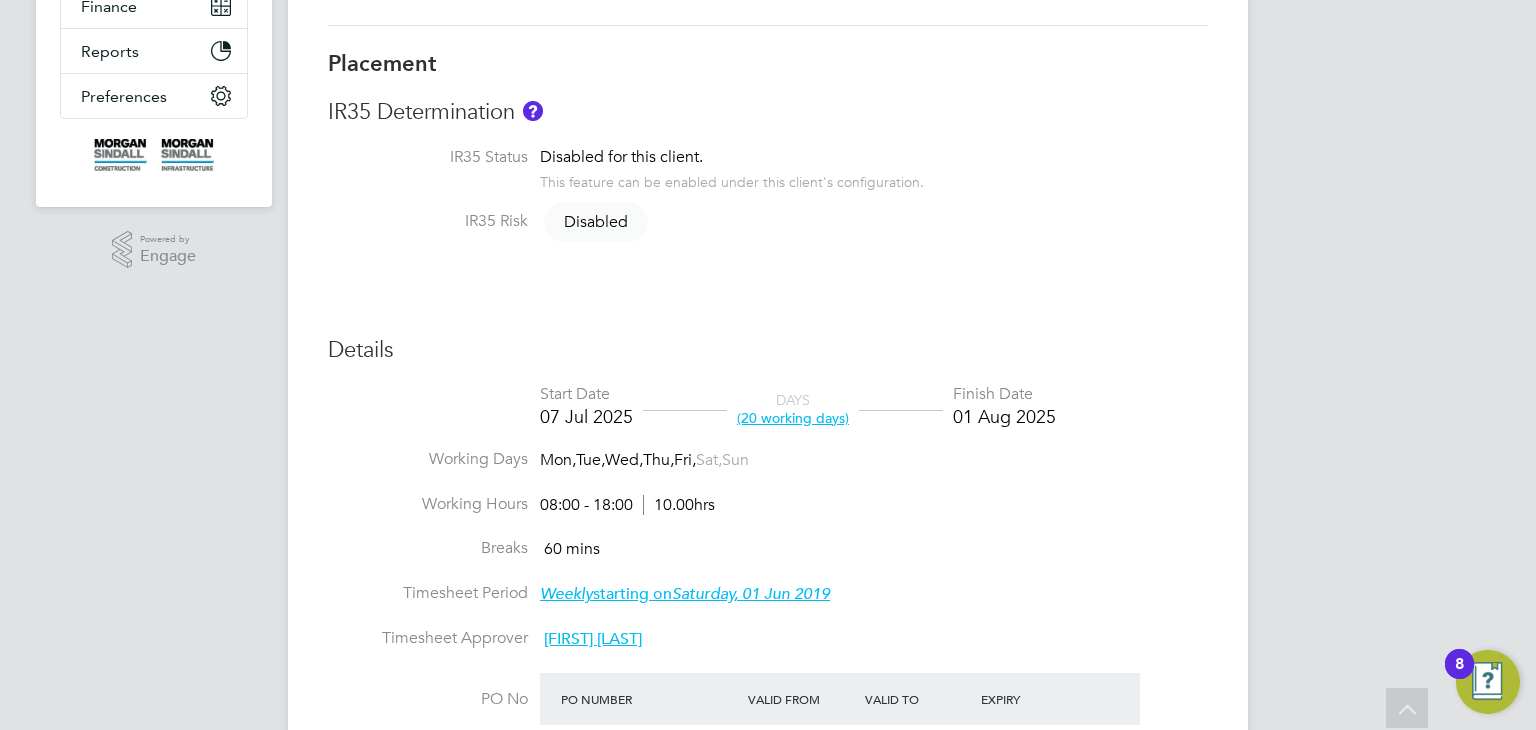 click on "Breaks   60 mins" at bounding box center (768, 560) 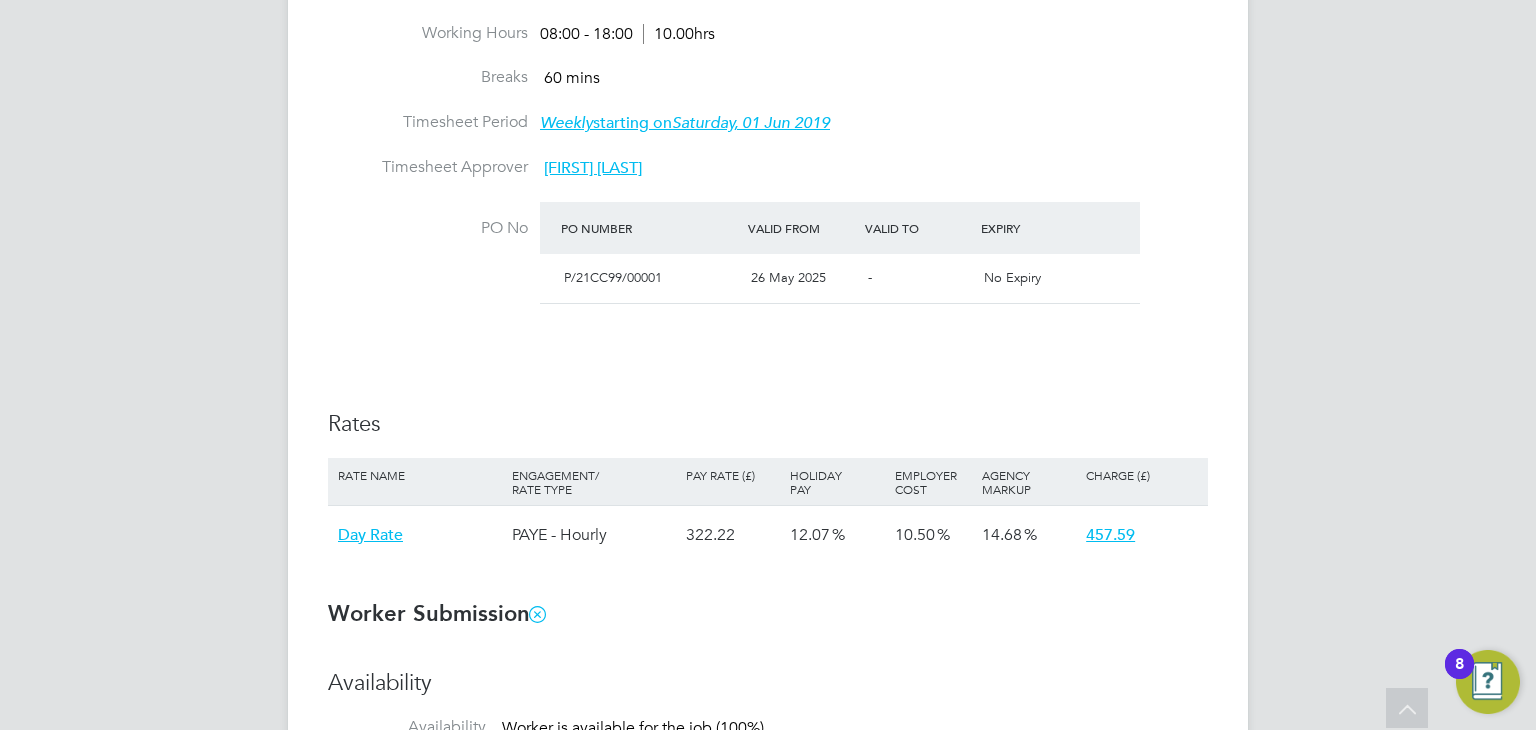 scroll, scrollTop: 955, scrollLeft: 0, axis: vertical 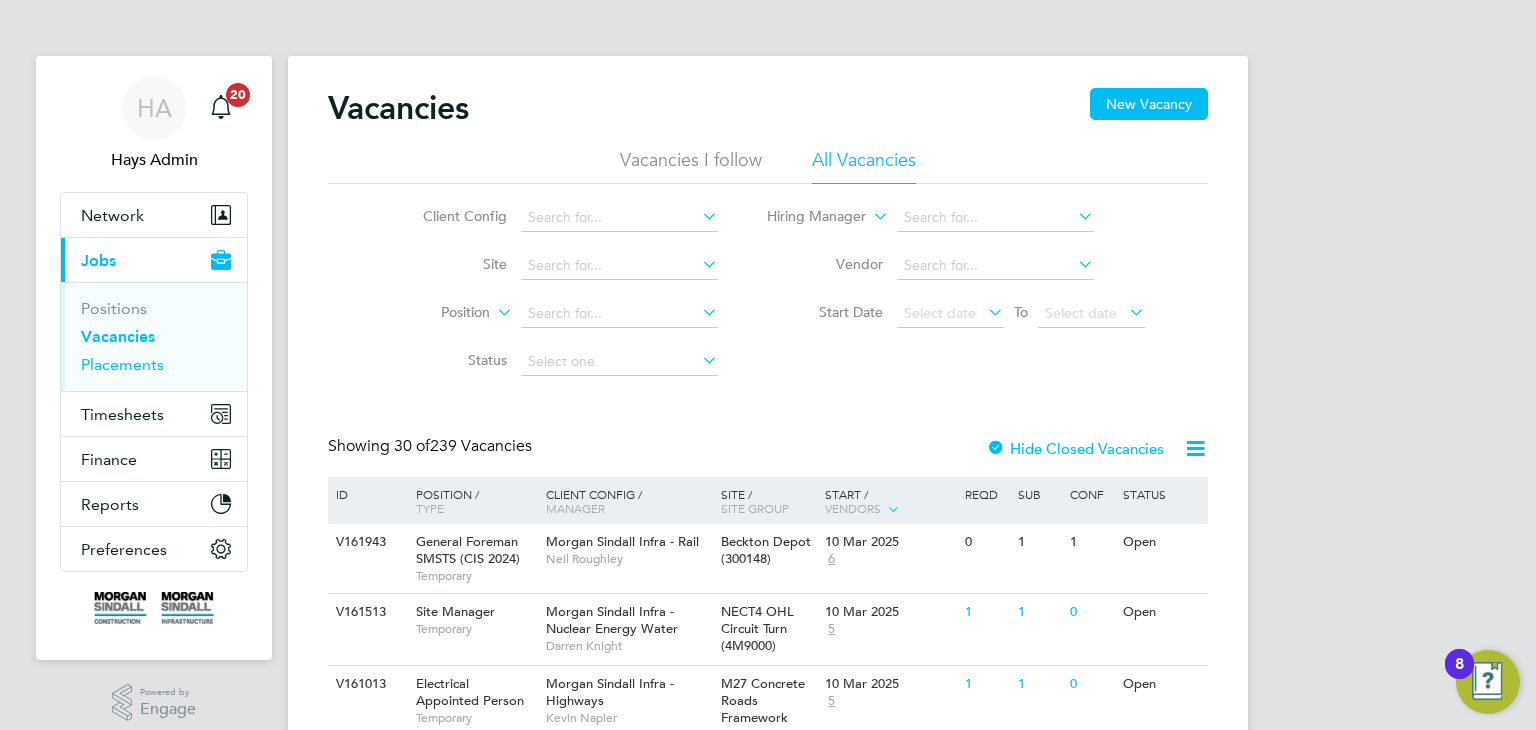 click on "Placements" at bounding box center [122, 364] 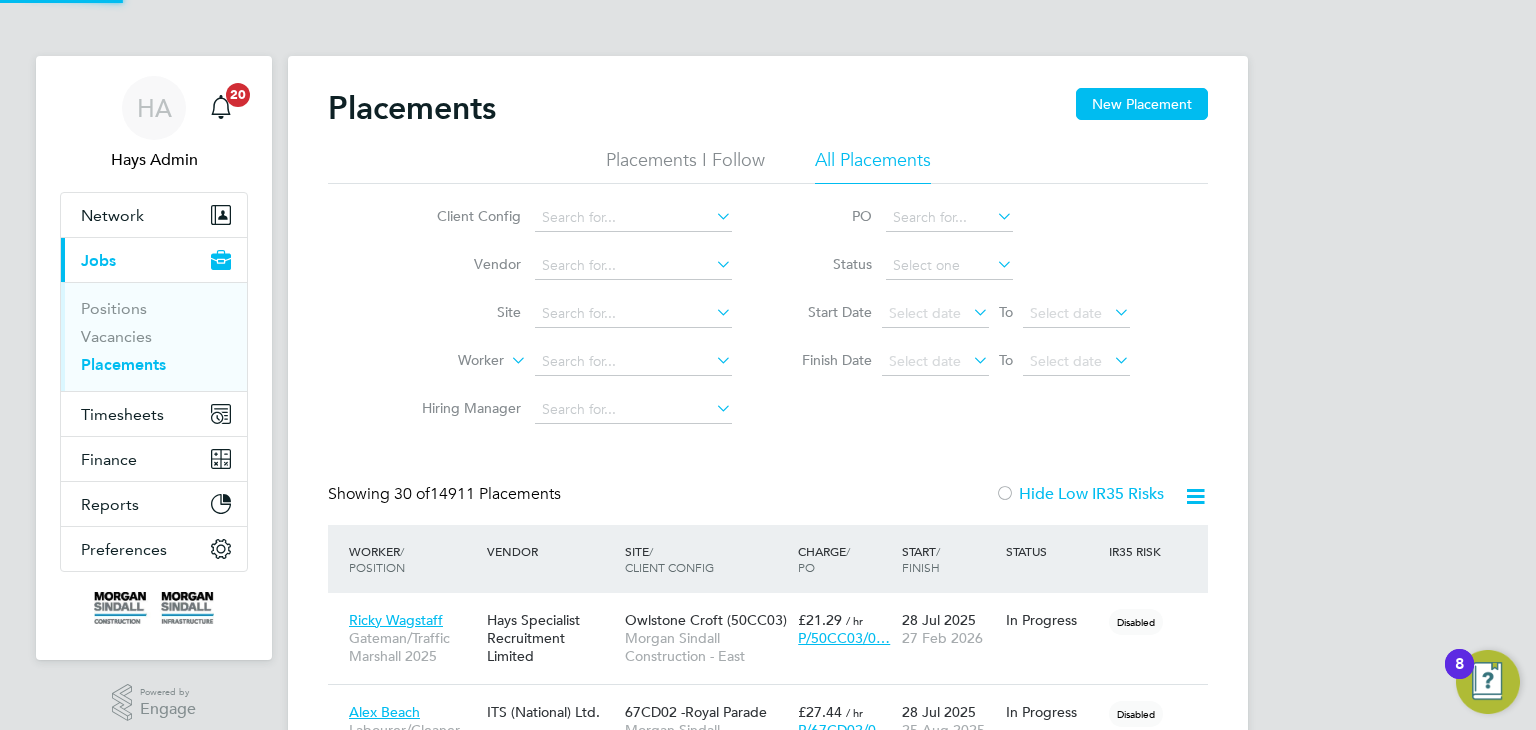 scroll, scrollTop: 10, scrollLeft: 9, axis: both 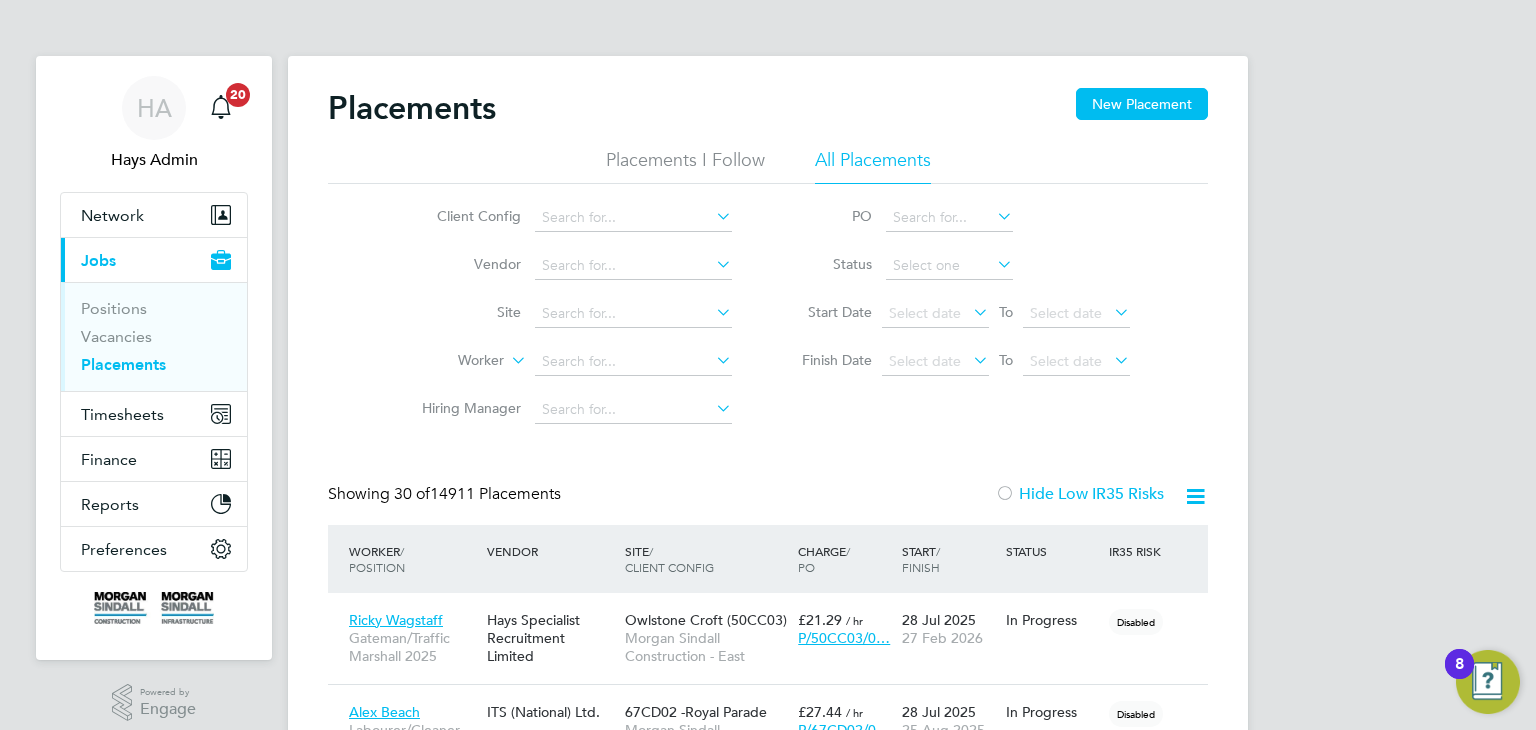 click on "Placements" at bounding box center (123, 364) 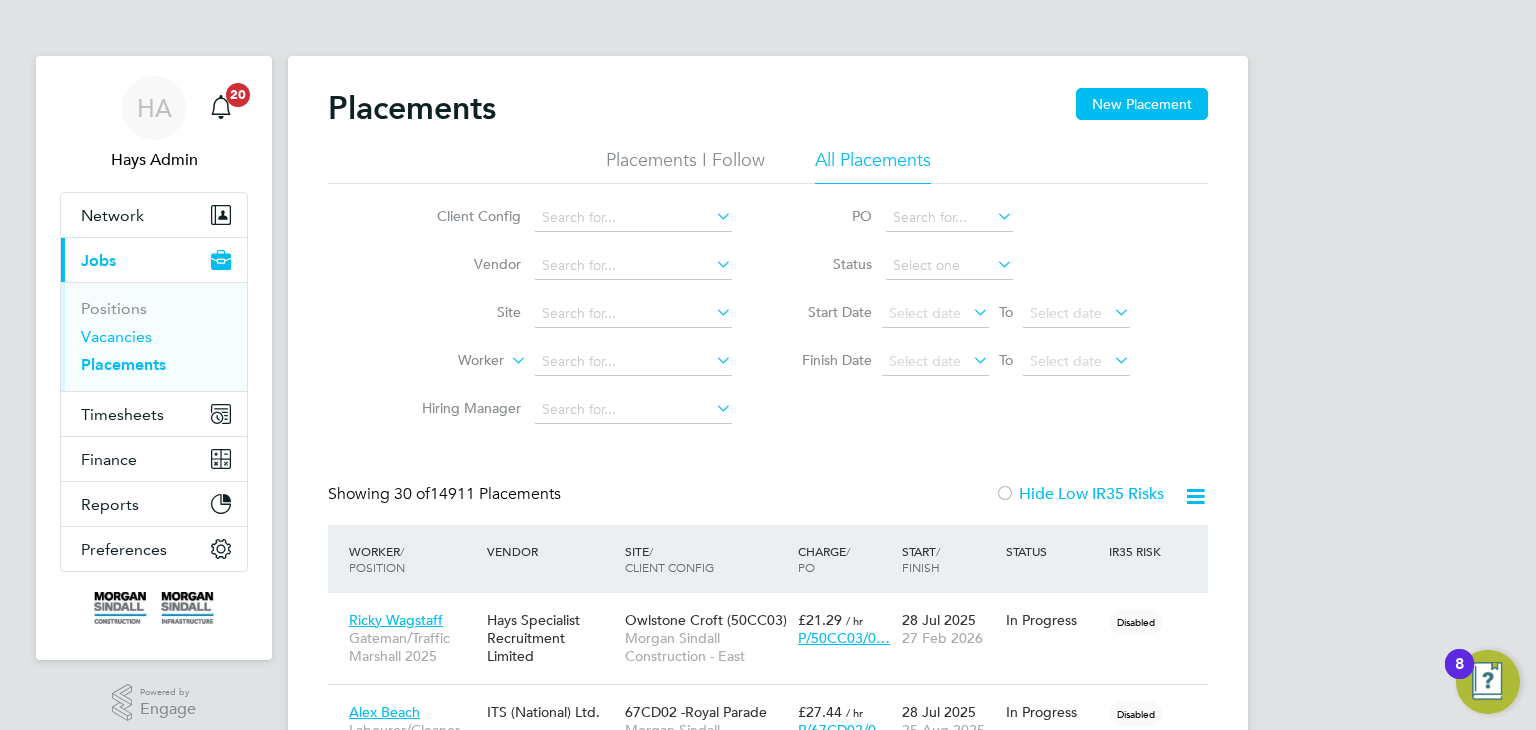 click on "Vacancies" at bounding box center (116, 336) 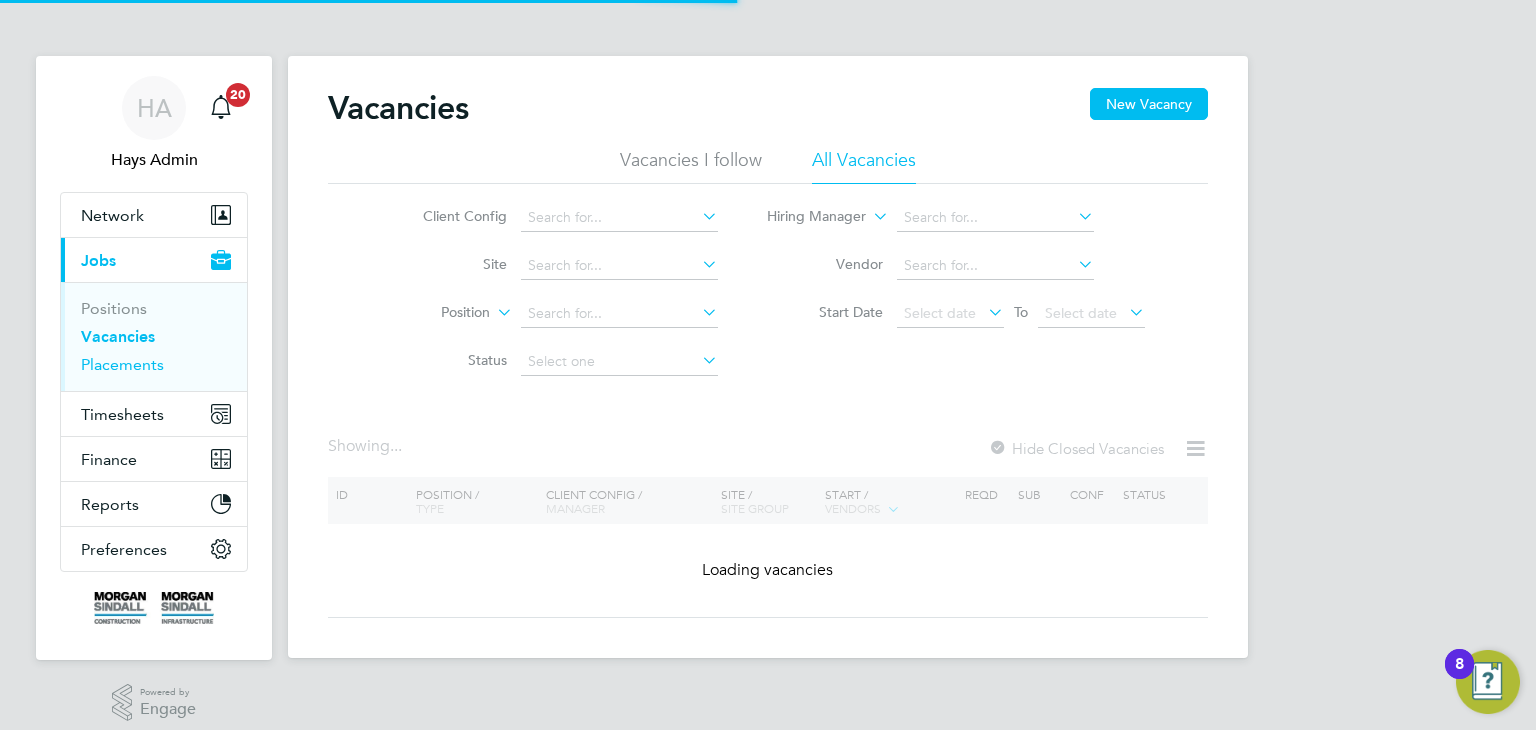 click on "Placements" at bounding box center [122, 364] 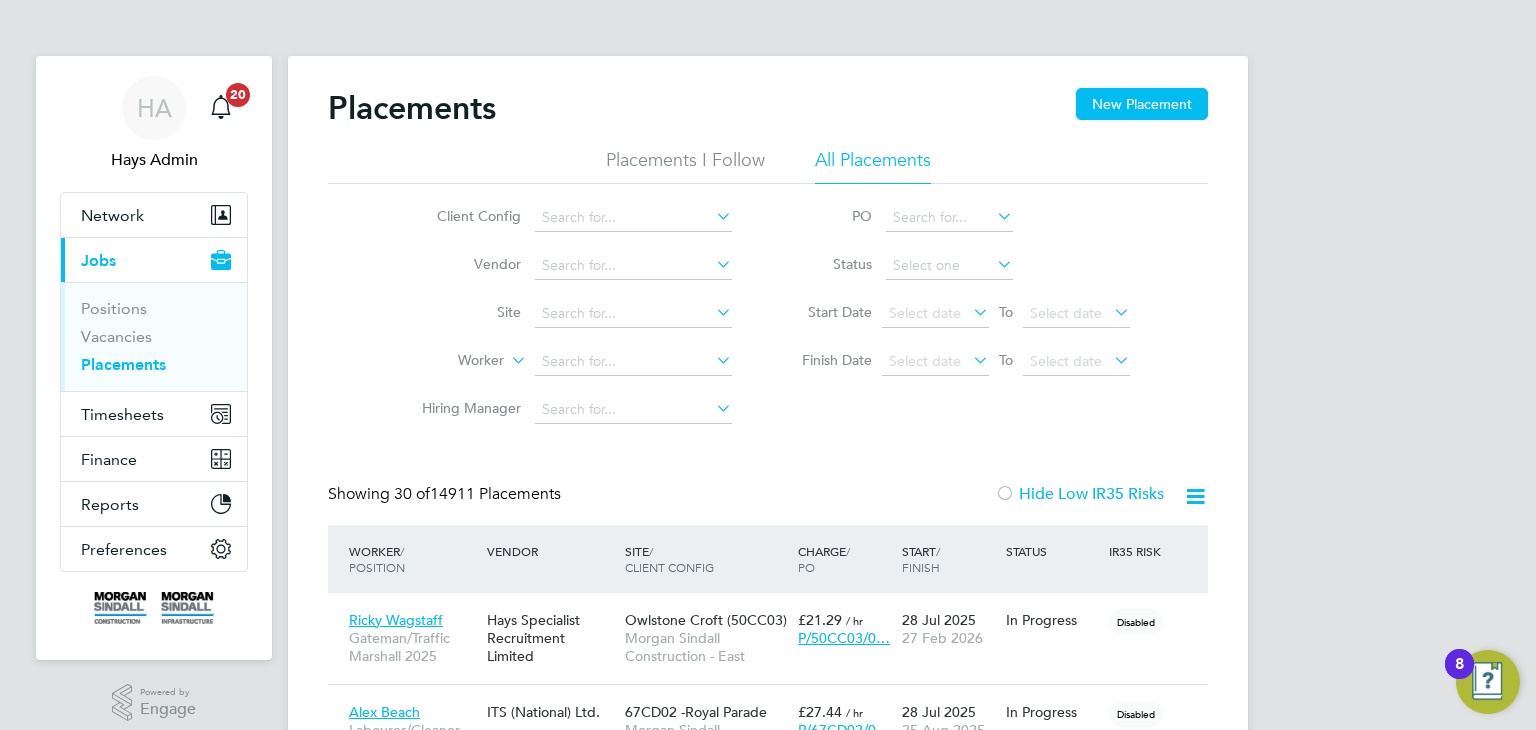 scroll, scrollTop: 10, scrollLeft: 9, axis: both 